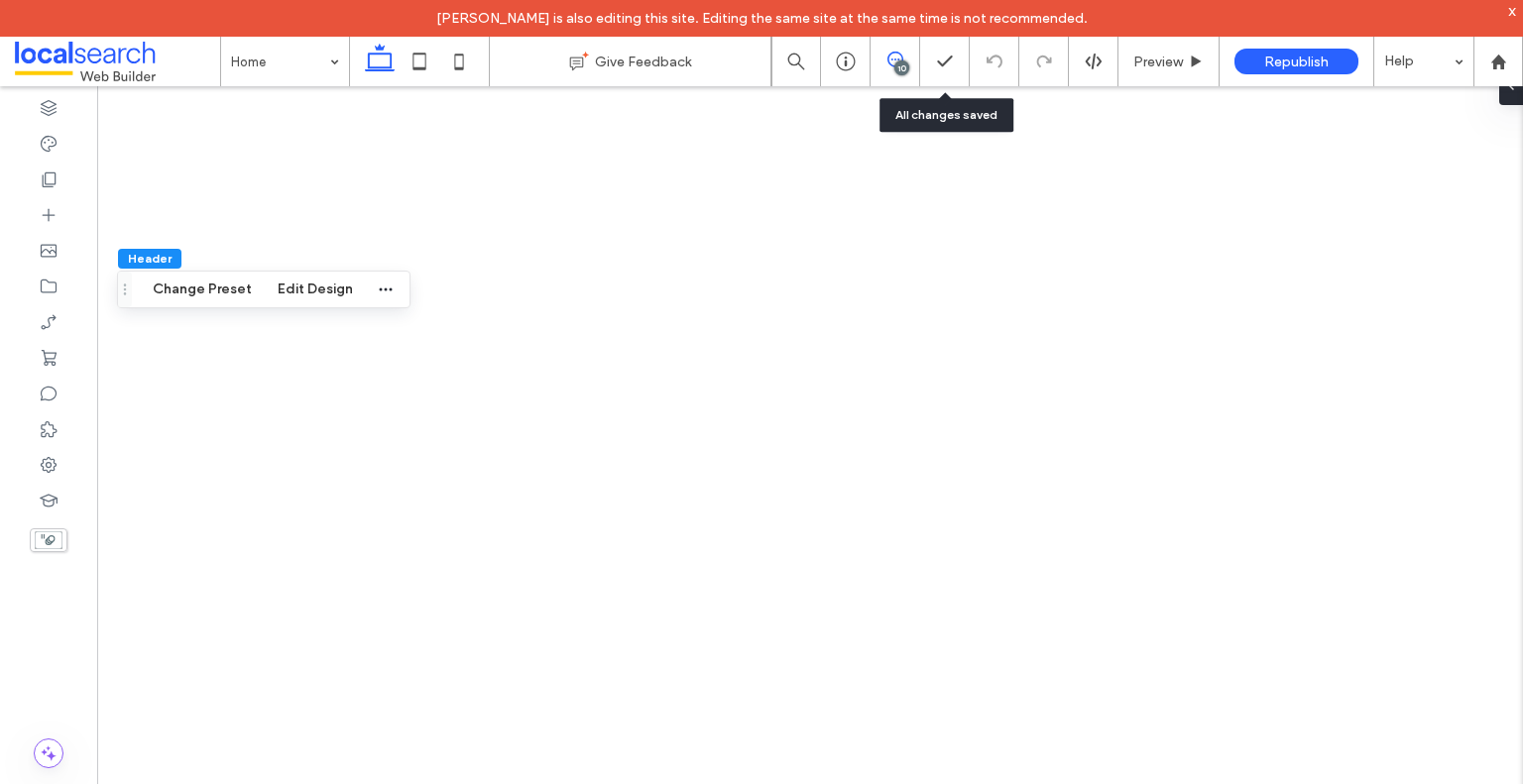 scroll, scrollTop: 0, scrollLeft: 0, axis: both 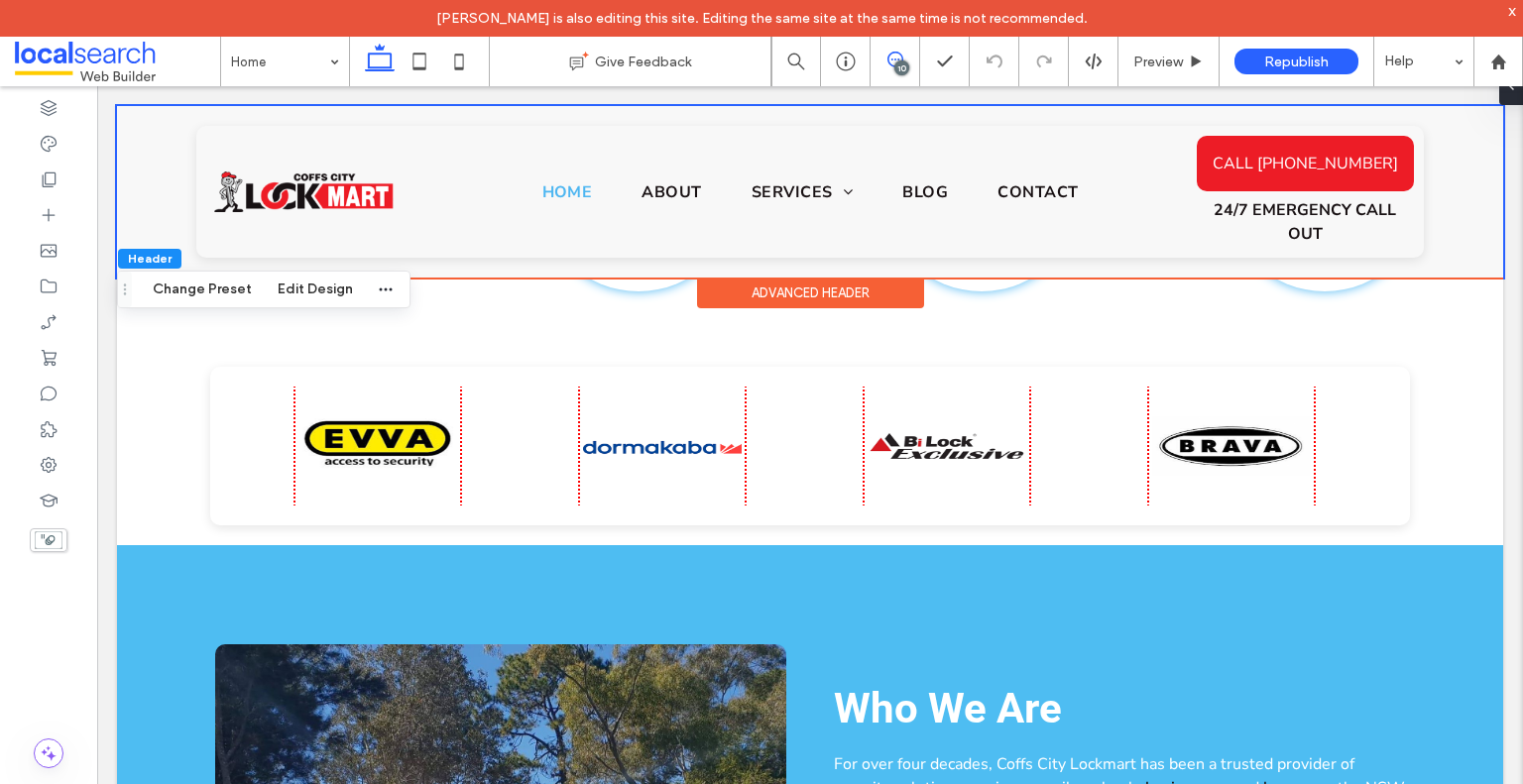 click 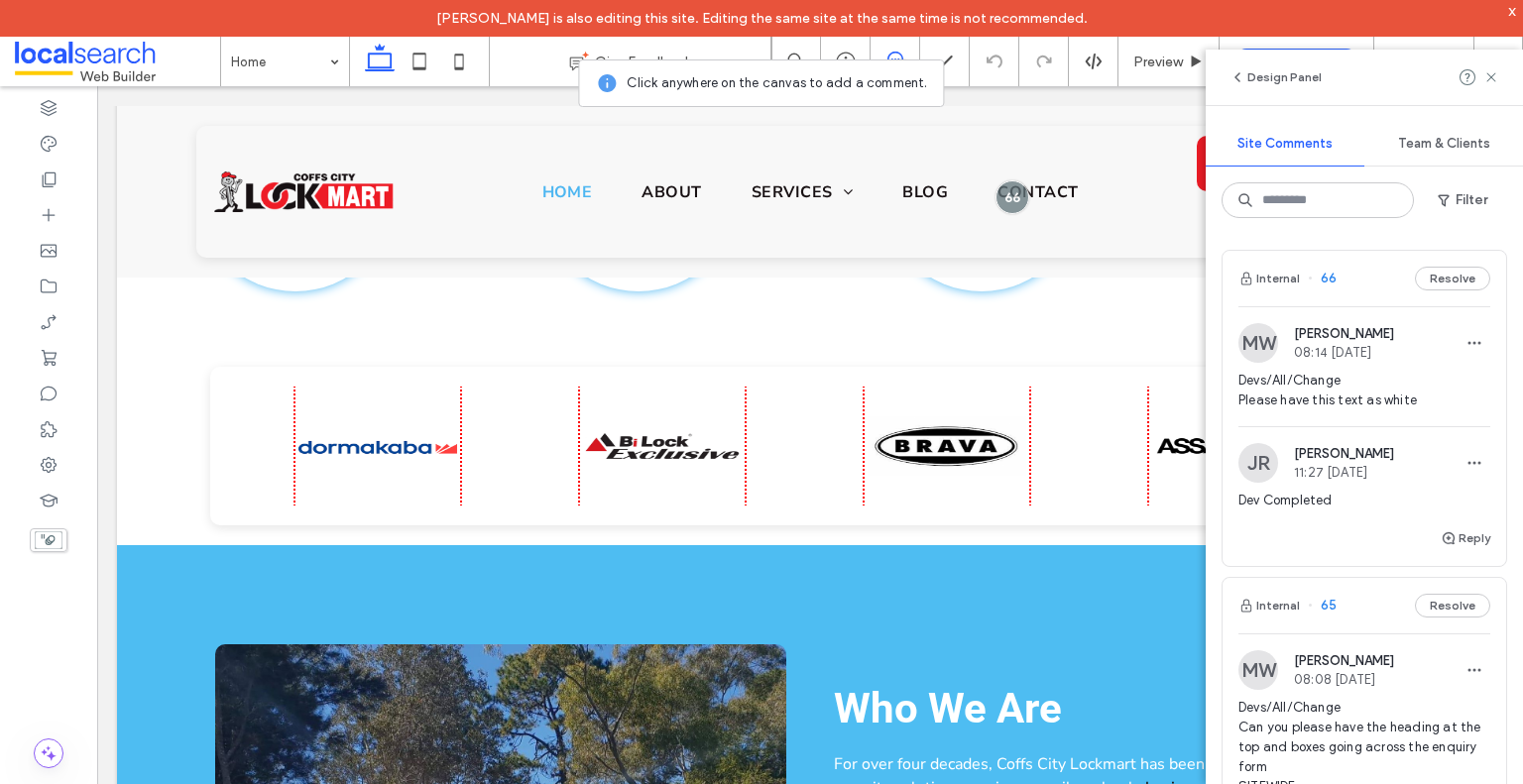 click on "08:08 Jul 8 2025" at bounding box center (1344, 679) 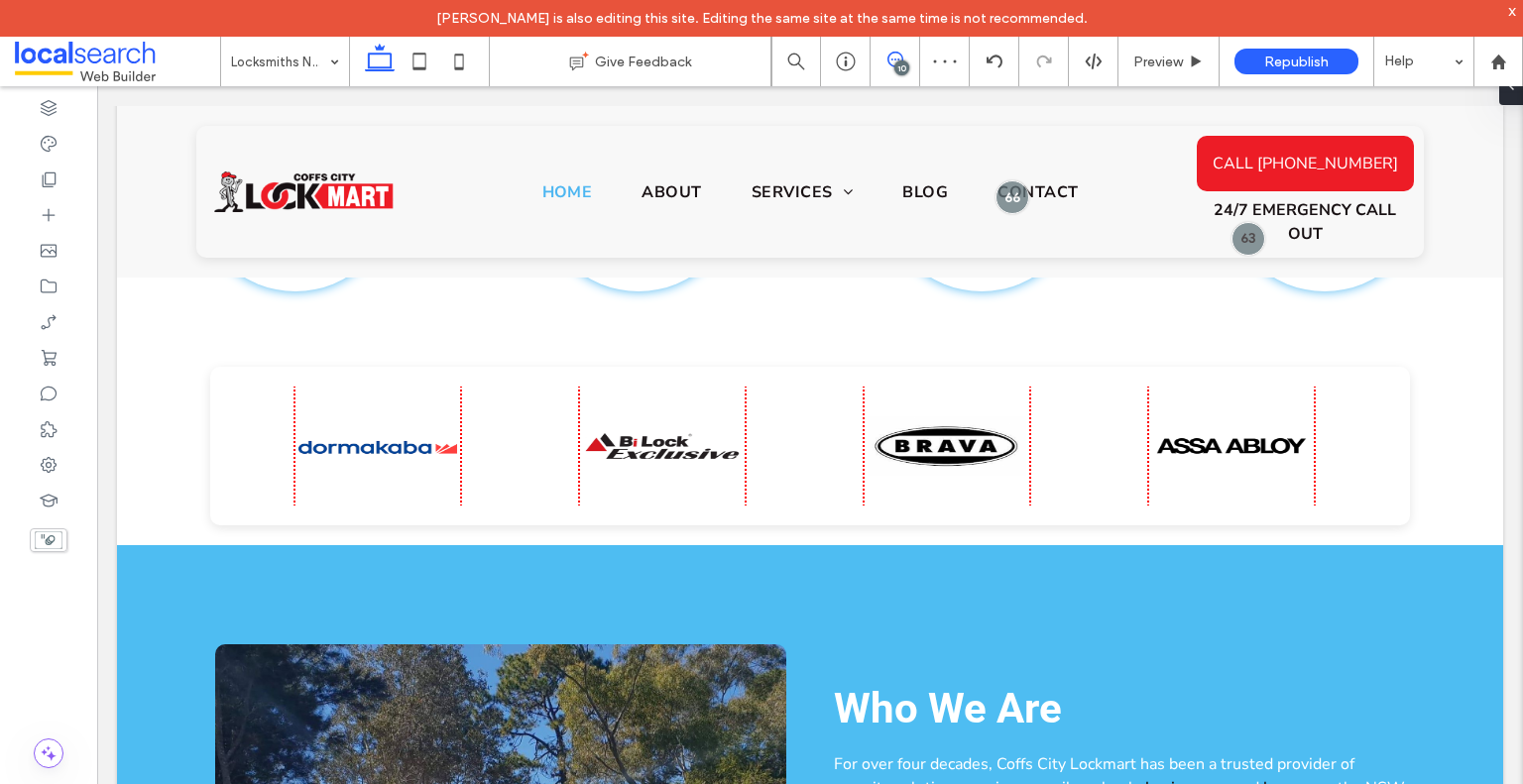 click 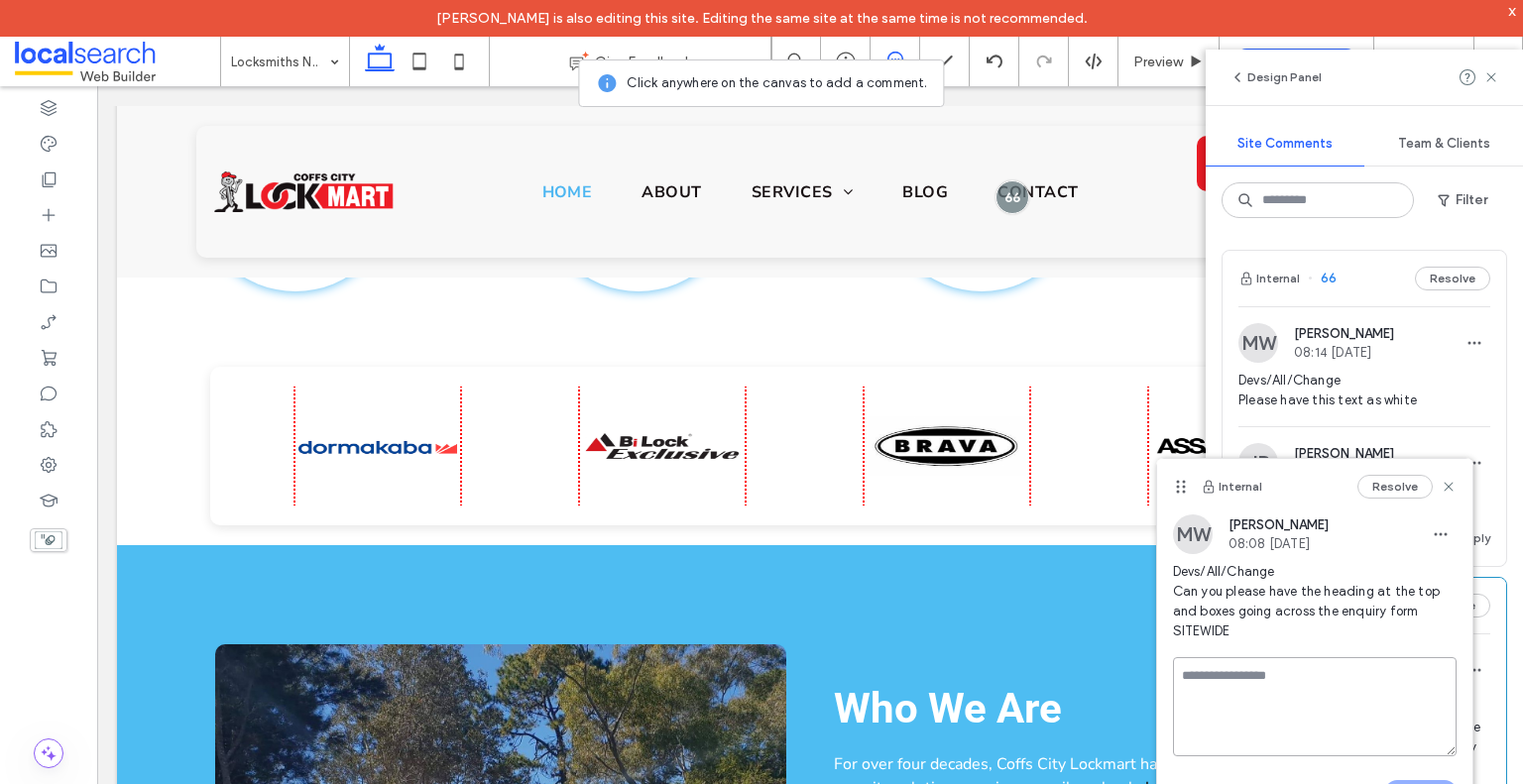 click at bounding box center [1315, 707] 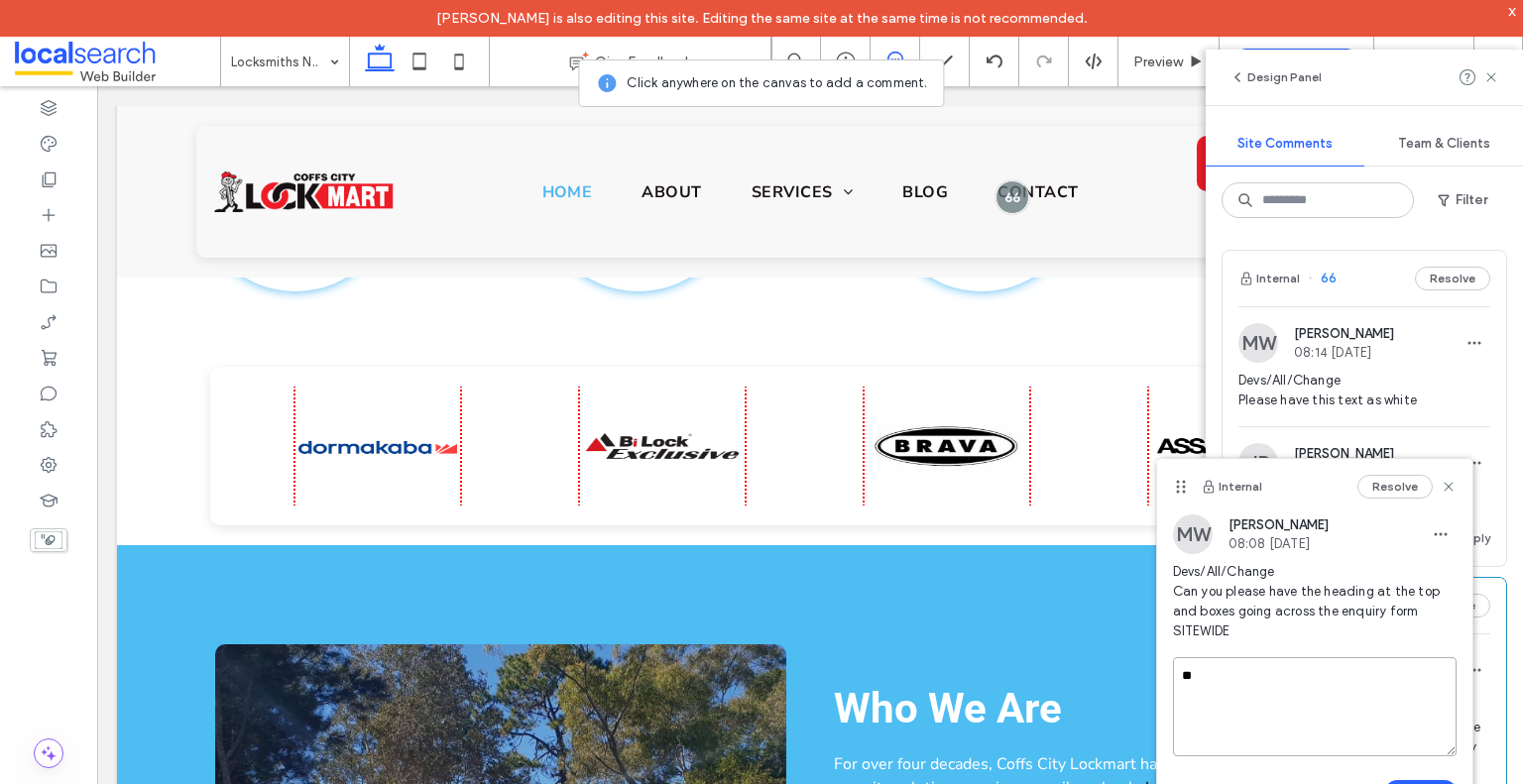 type on "*" 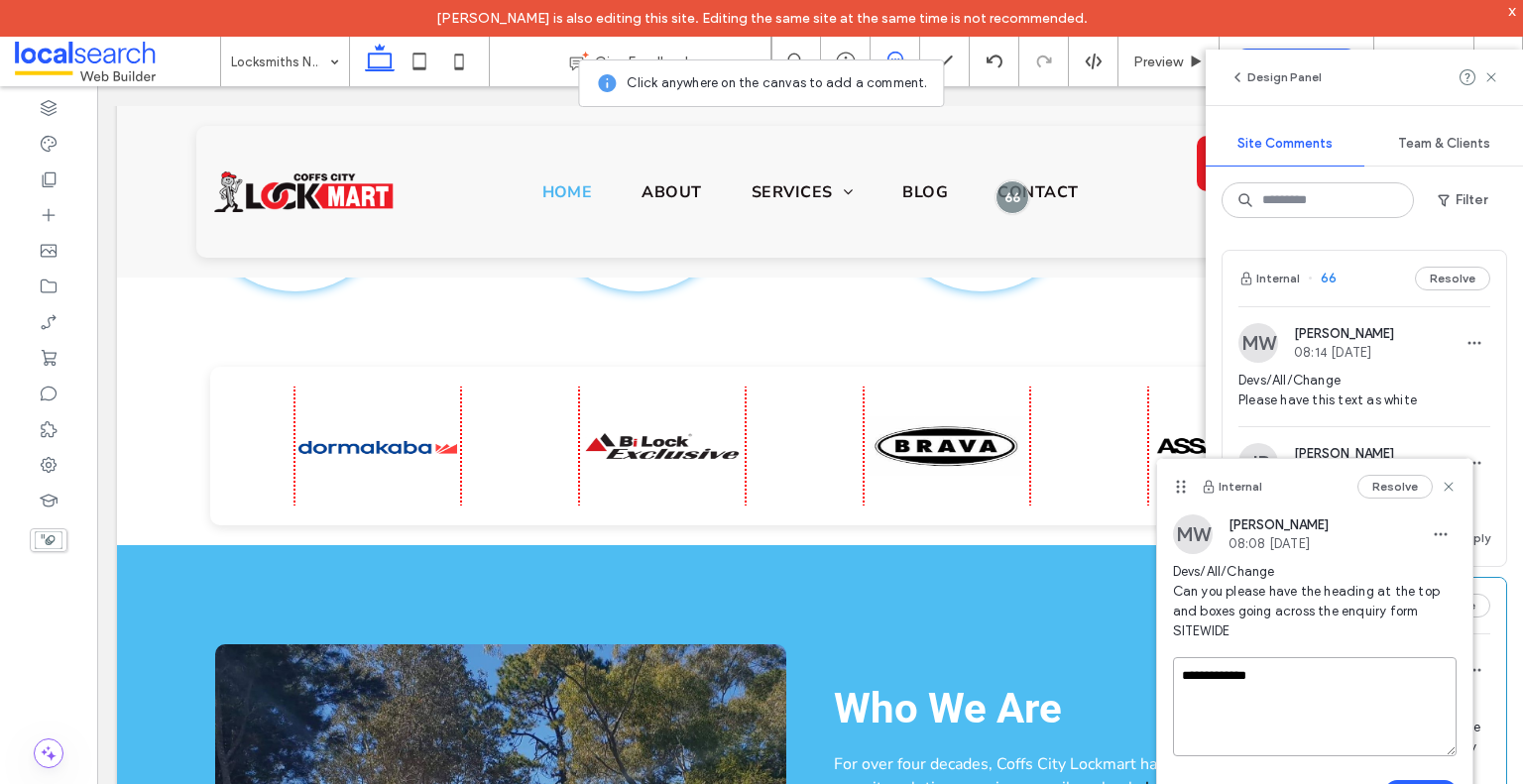 type on "**********" 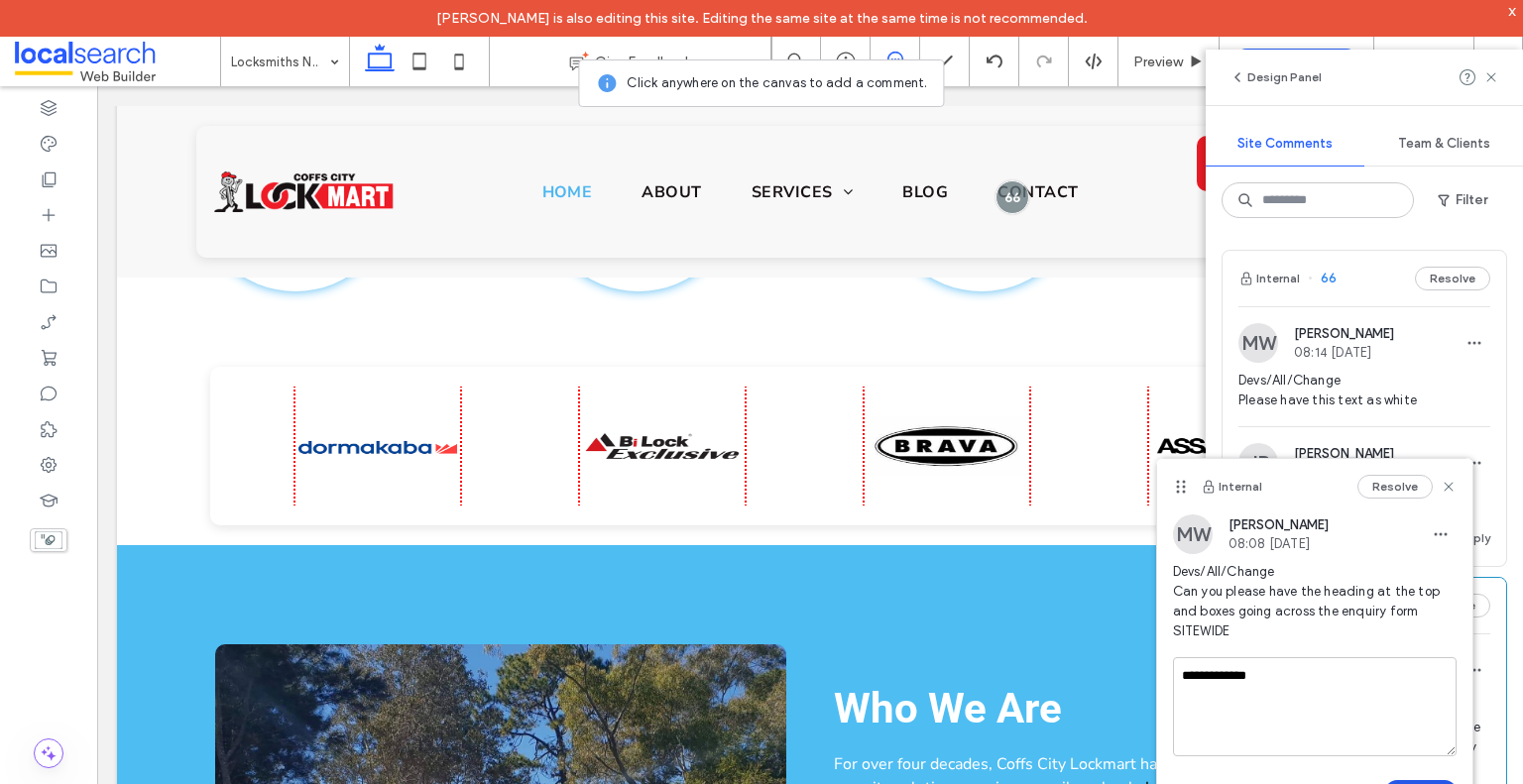 click on "Submit" at bounding box center [1421, 792] 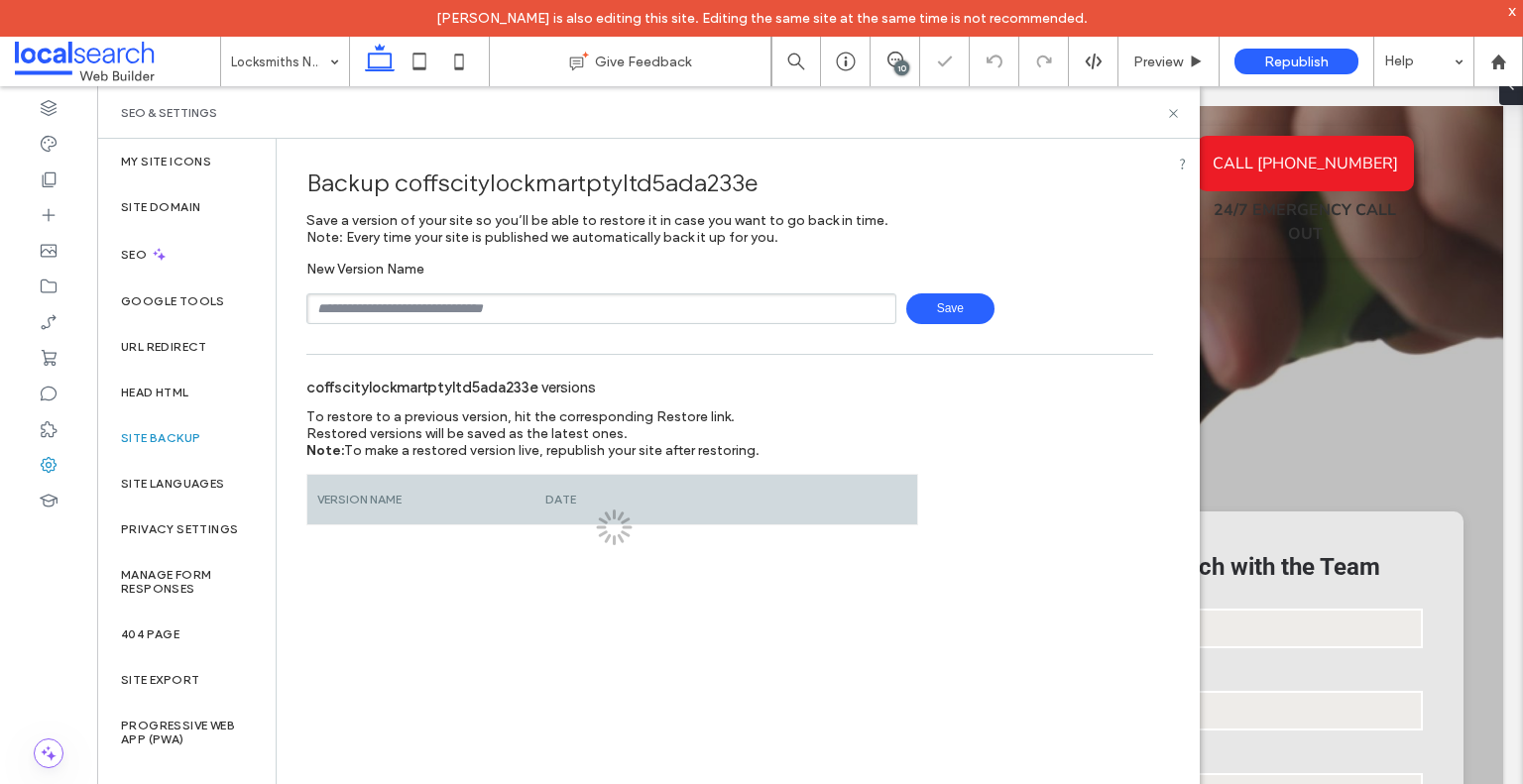 scroll, scrollTop: 0, scrollLeft: 0, axis: both 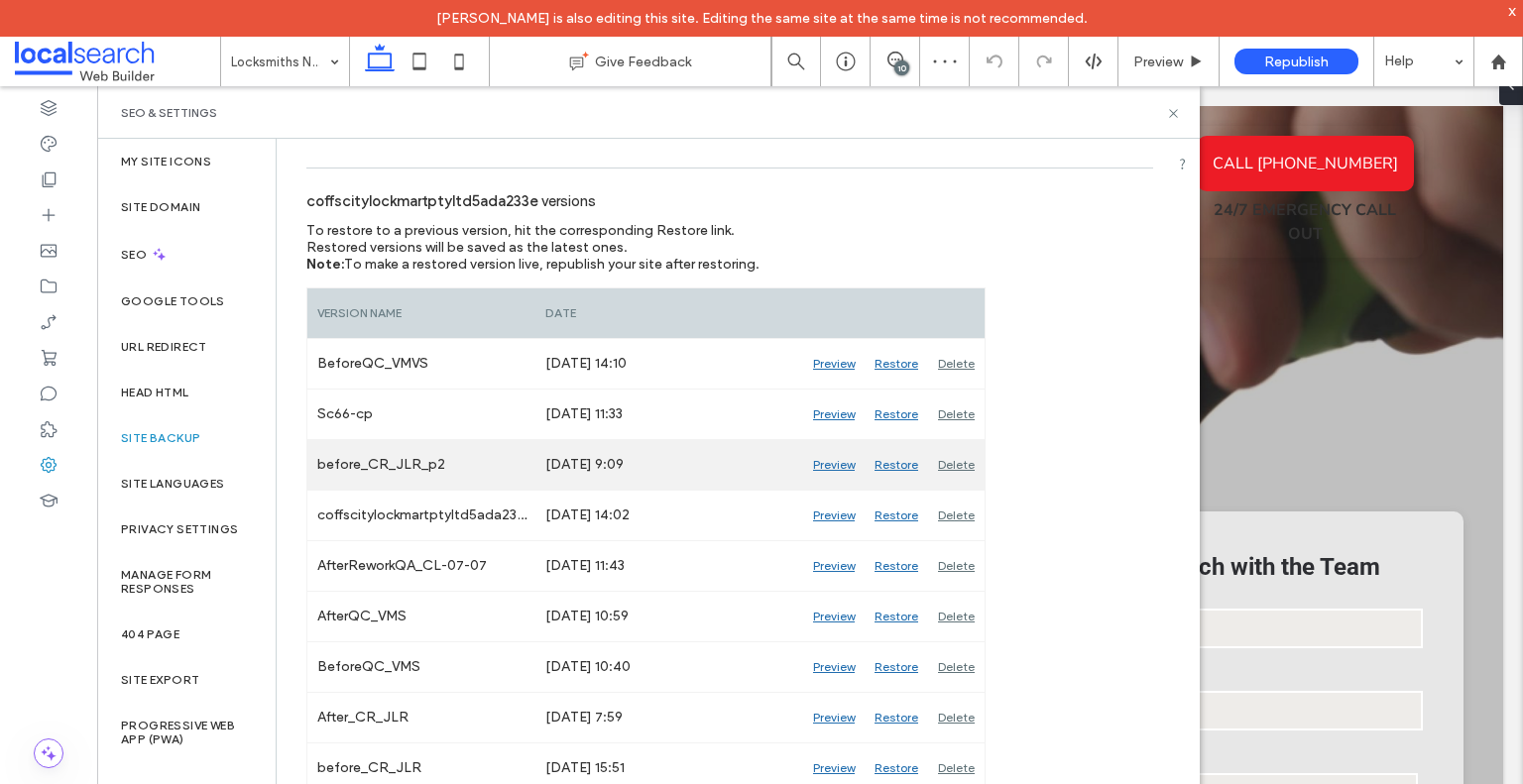 click on "Preview" at bounding box center (834, 465) 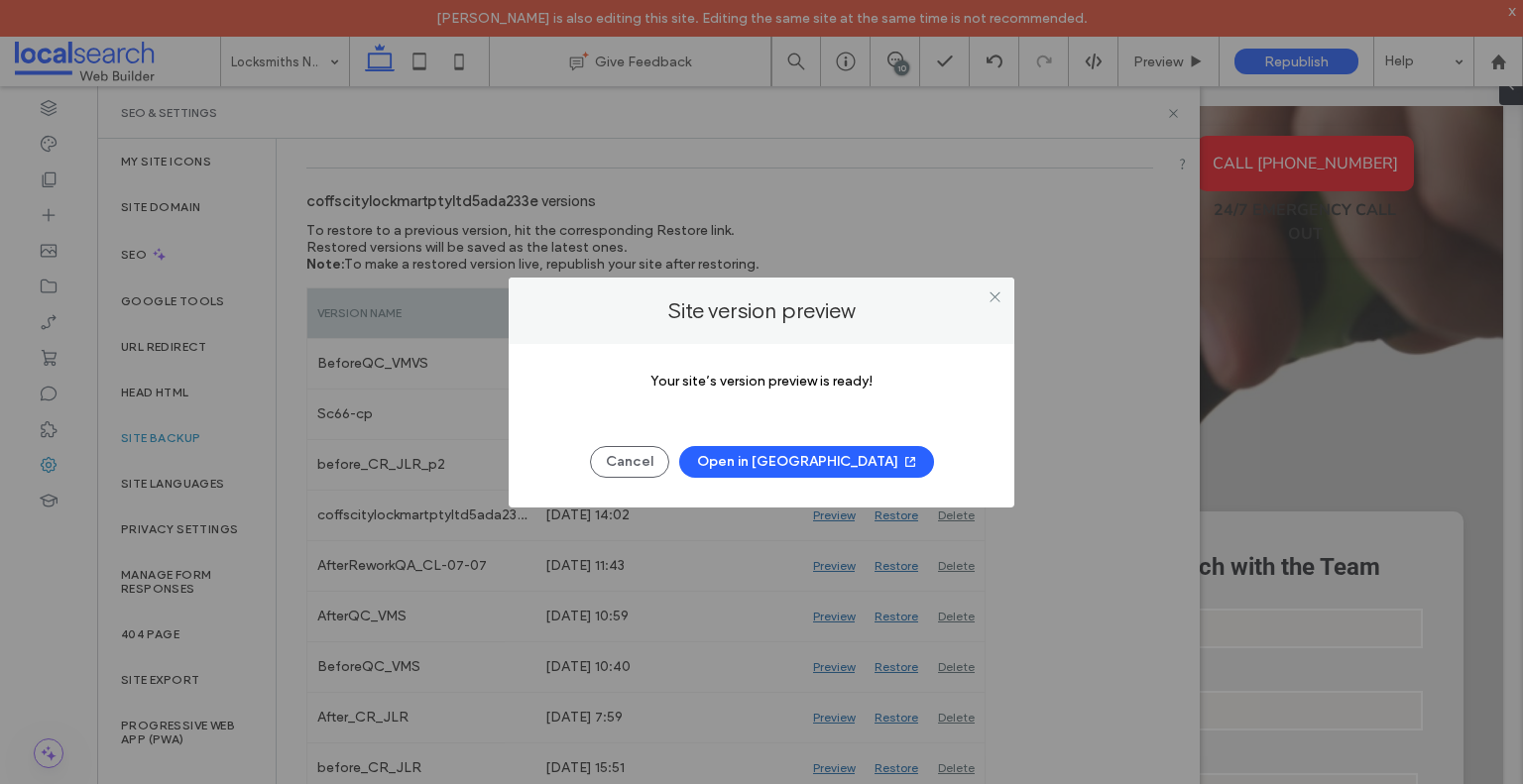 click on "Open in New Tab" at bounding box center (806, 462) 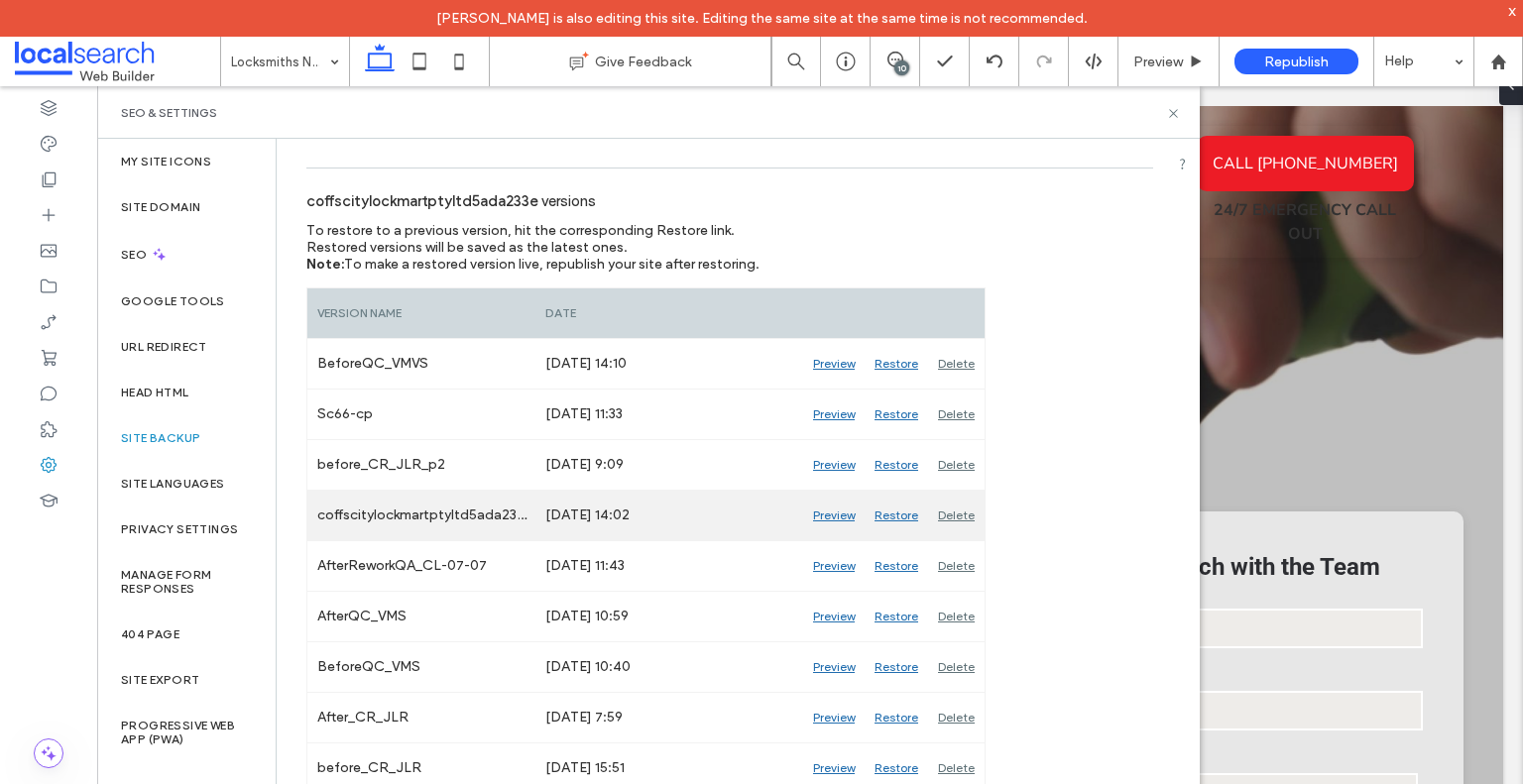 click on "Preview" at bounding box center (834, 515) 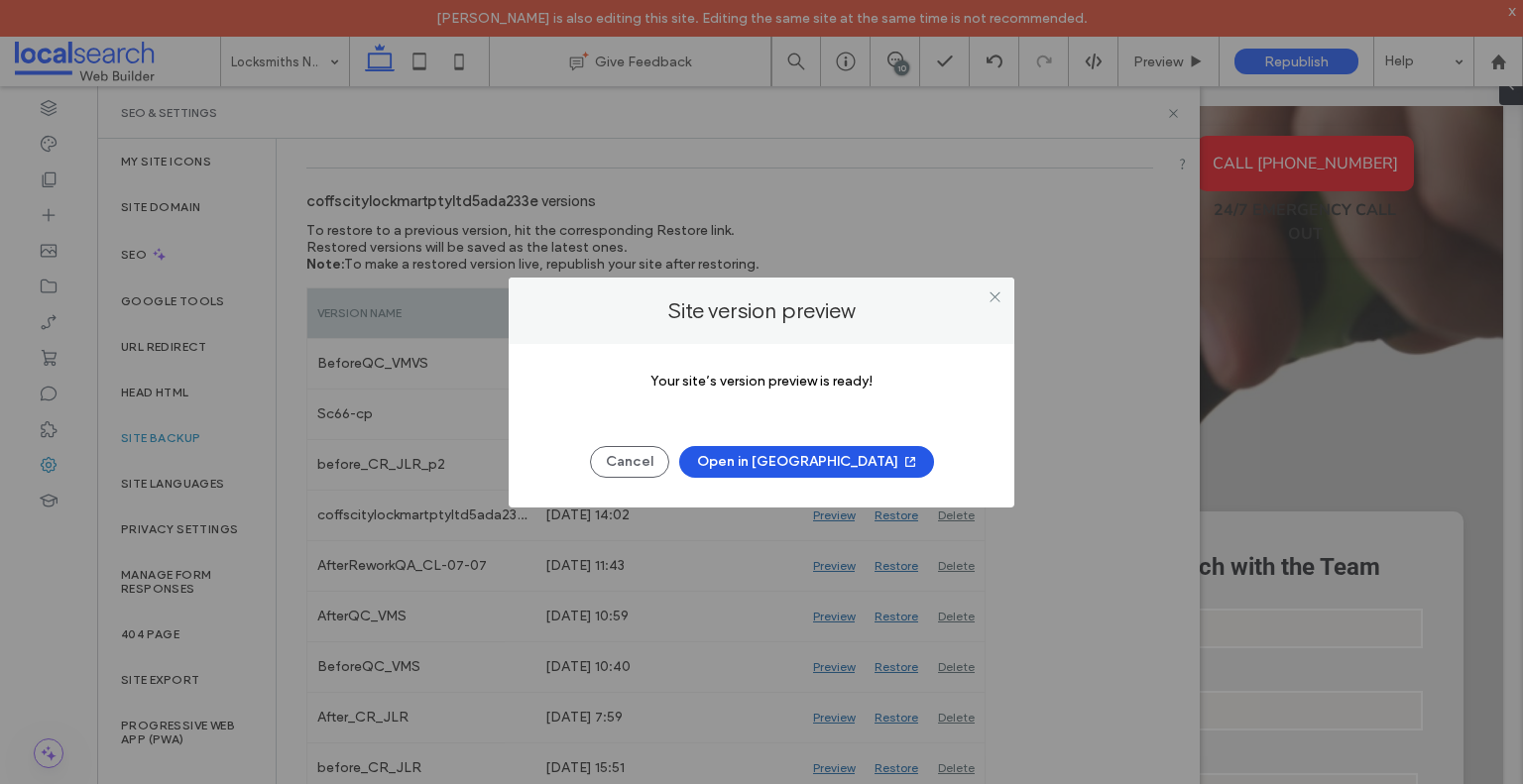 click on "Open in New Tab" at bounding box center (806, 462) 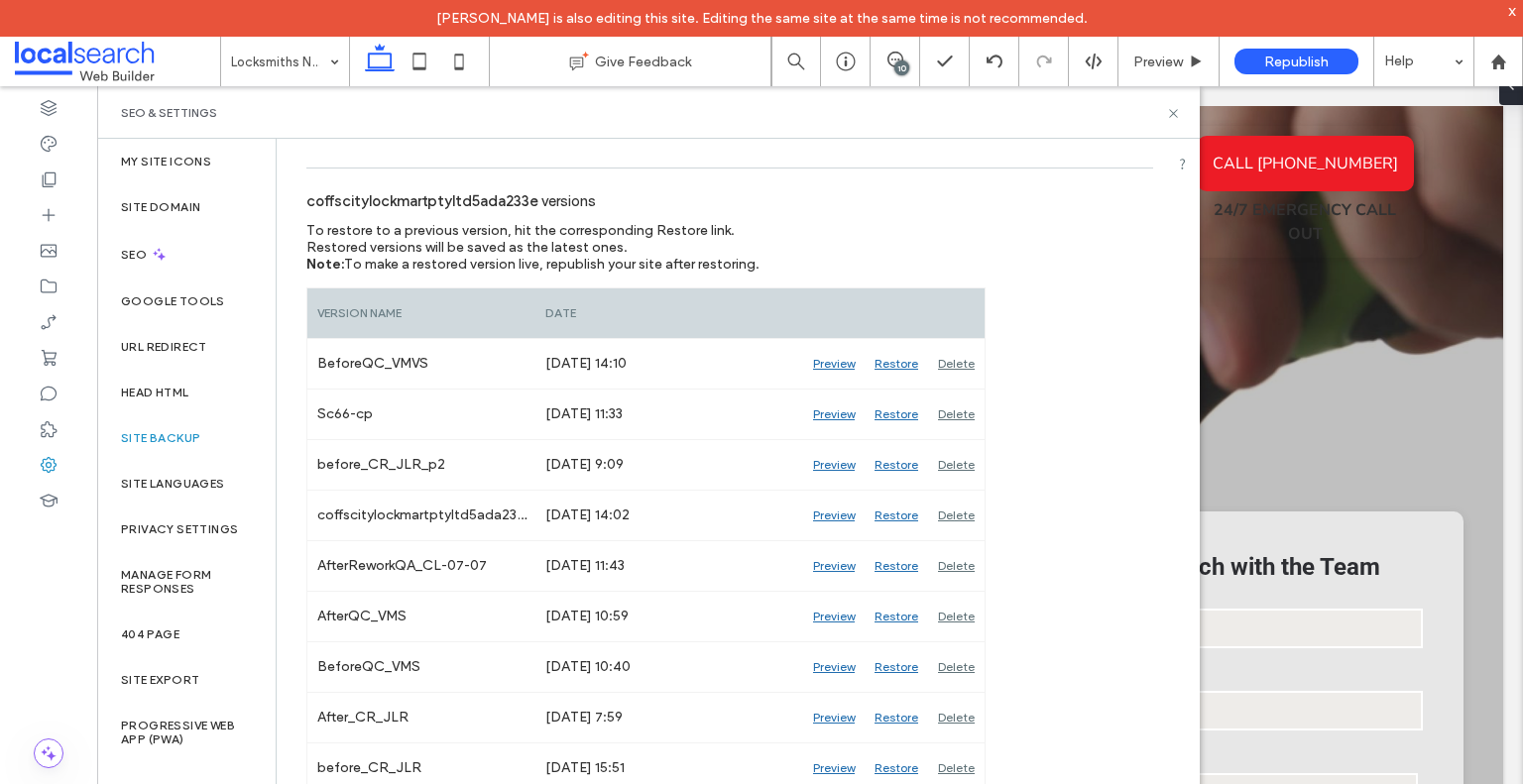 click on "SEO & Settings" at bounding box center (648, 113) 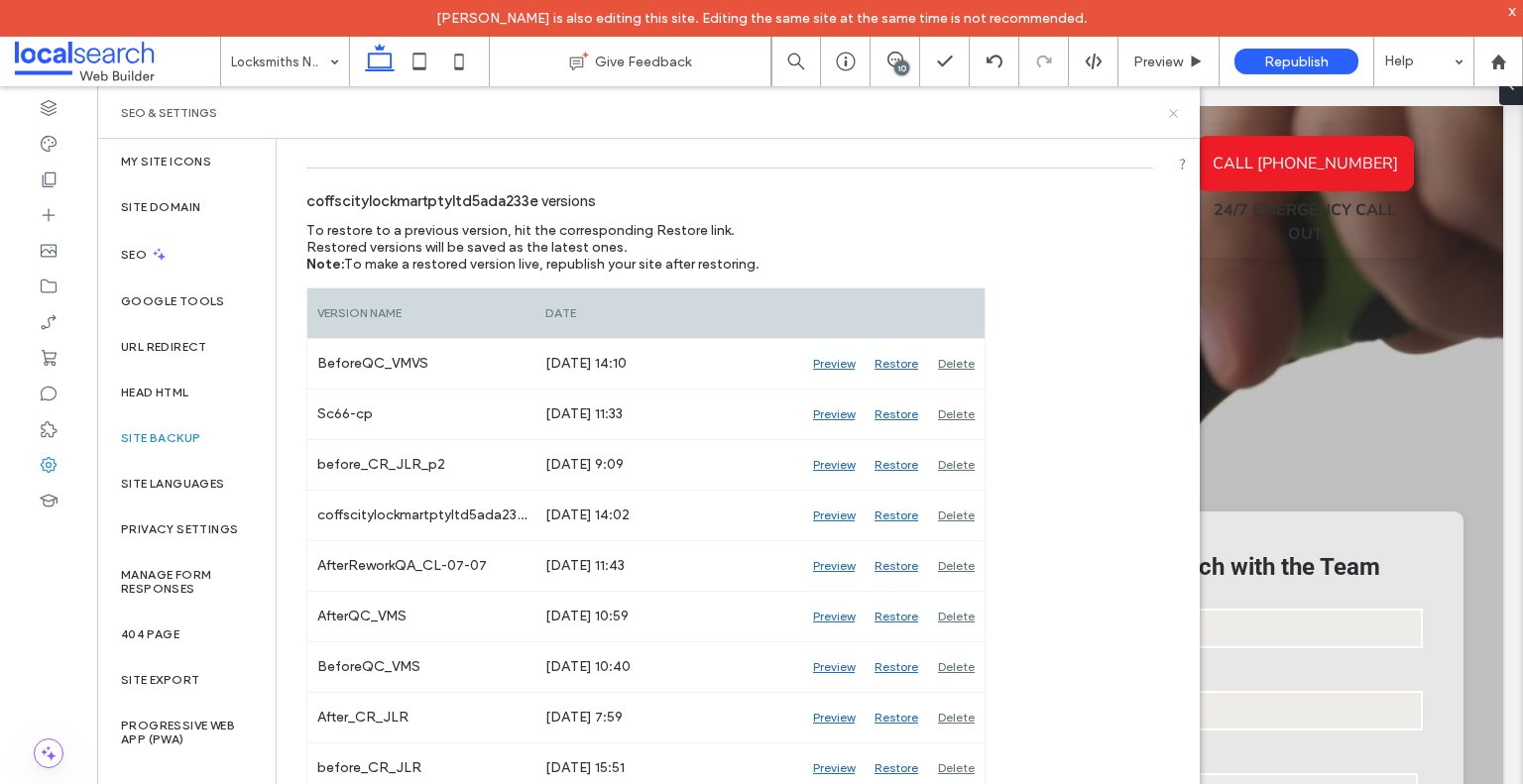 click 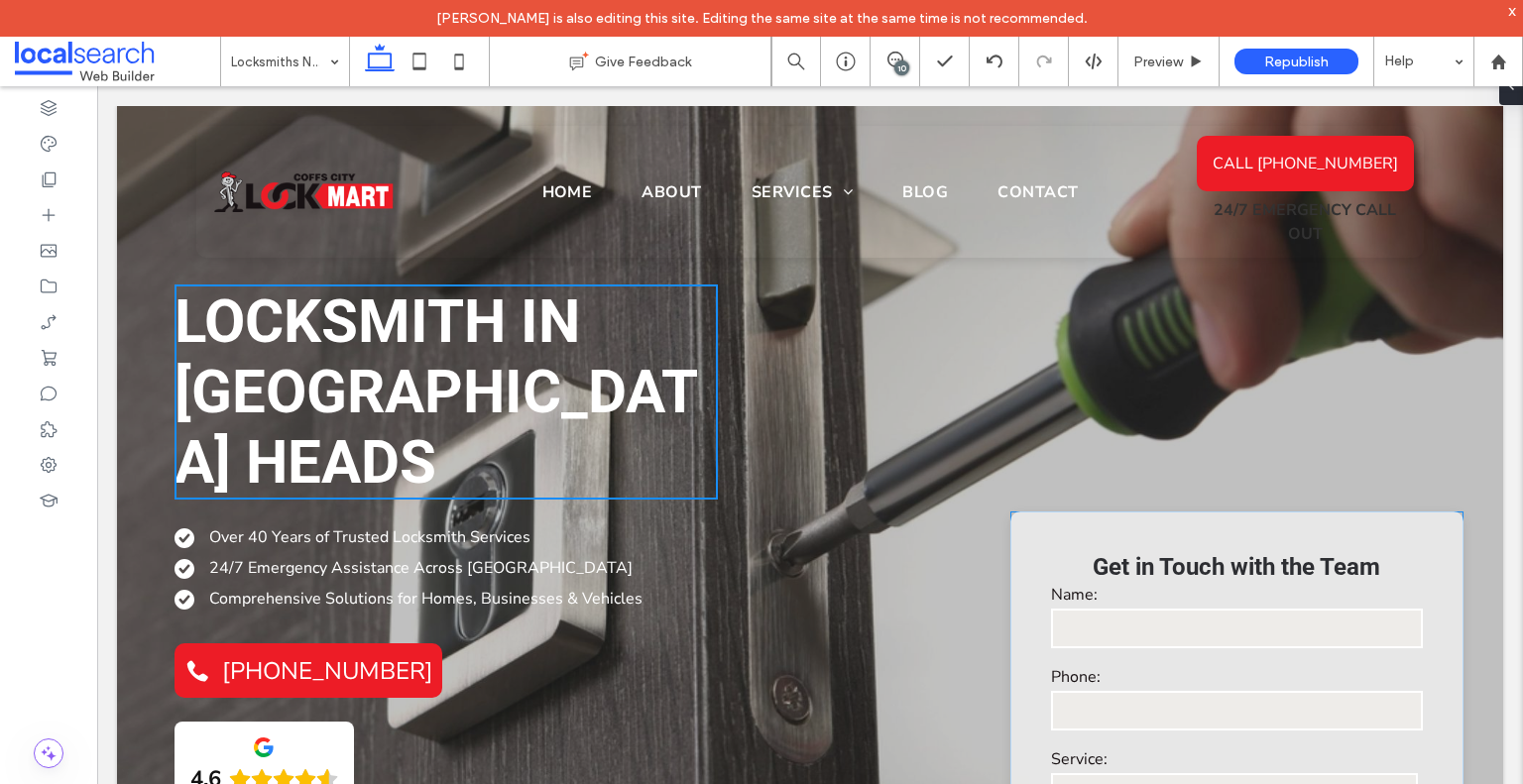 click on "**********" at bounding box center (1236, 722) 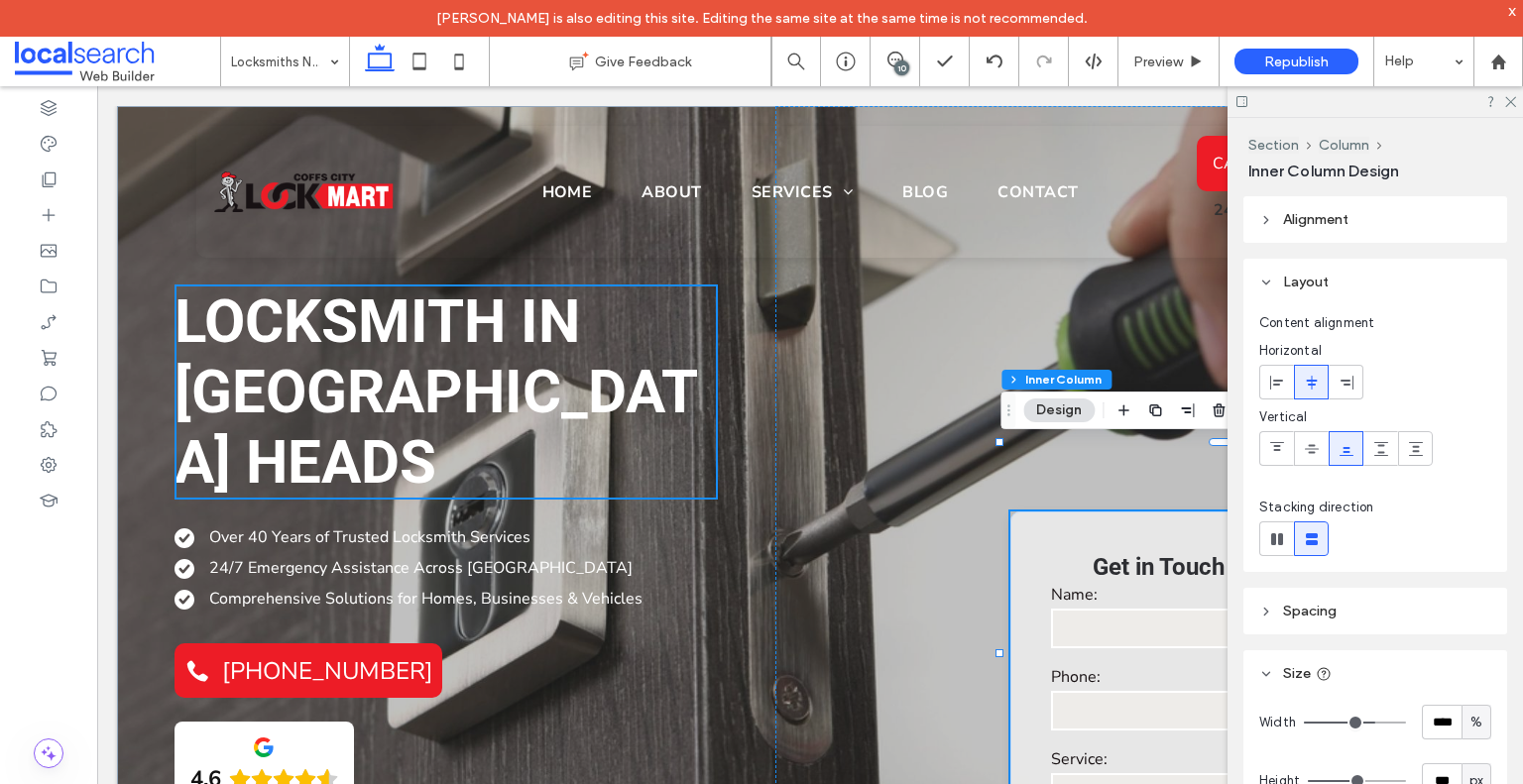 click on "**********" at bounding box center [1236, 722] 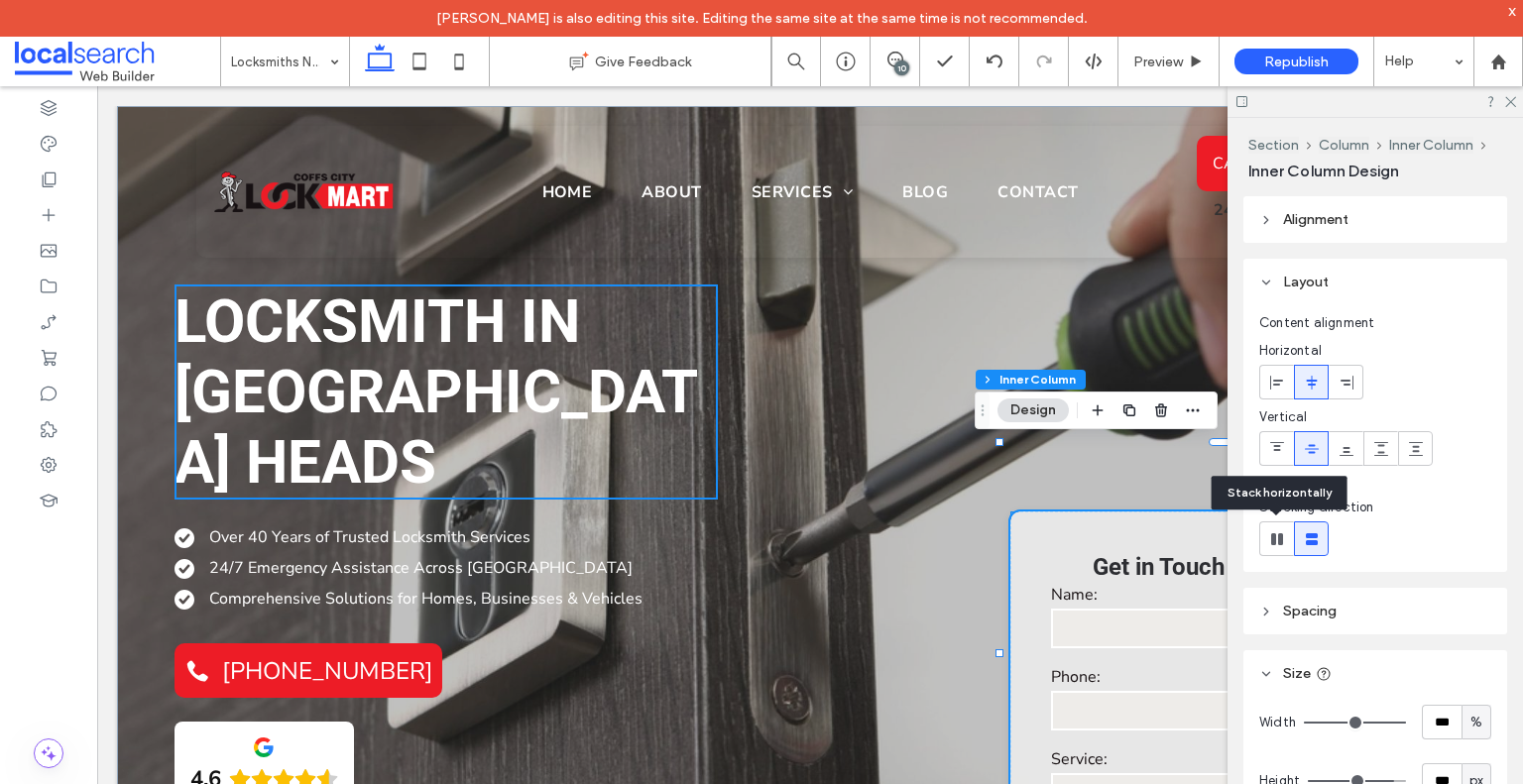 click at bounding box center [1277, 538] 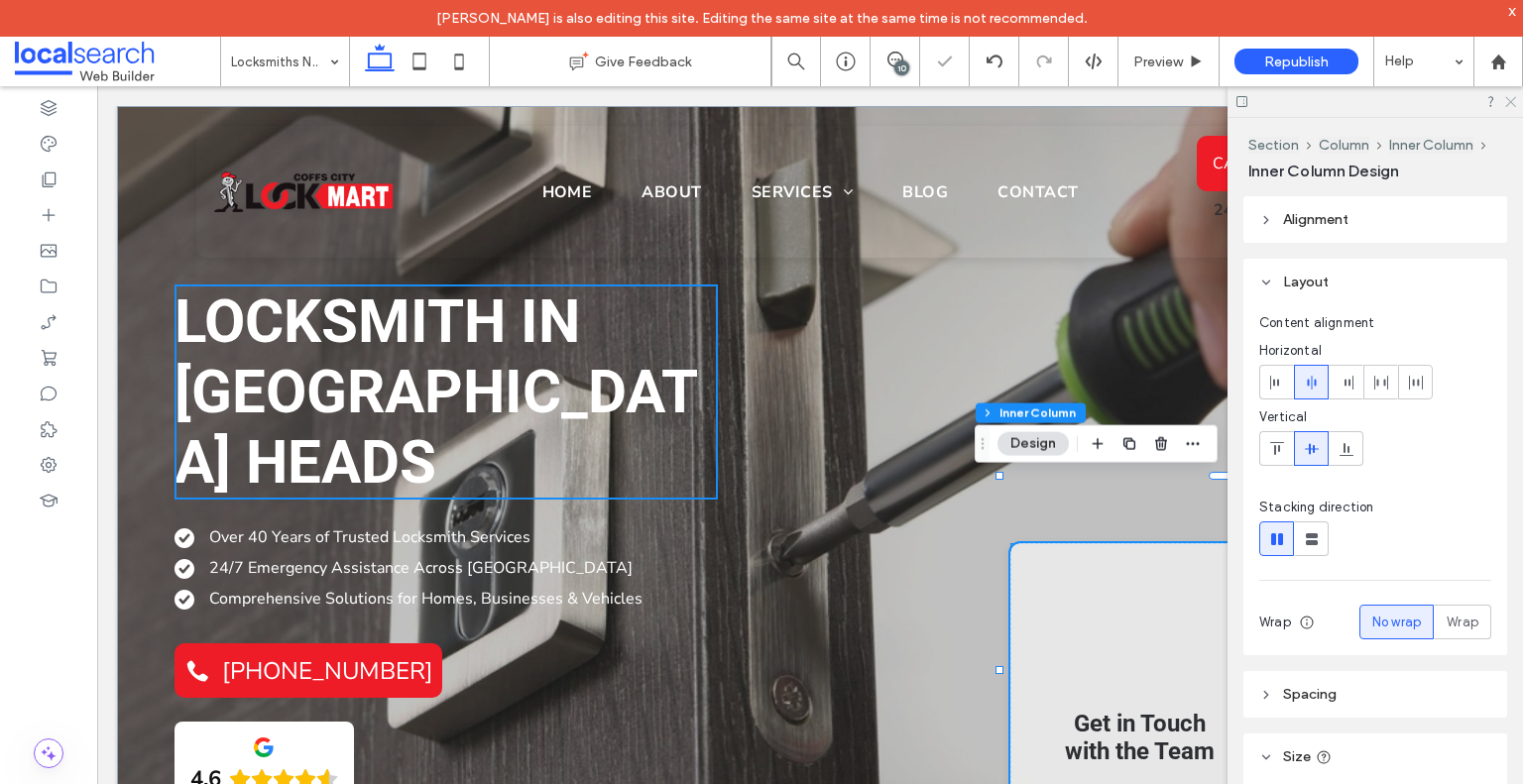 click 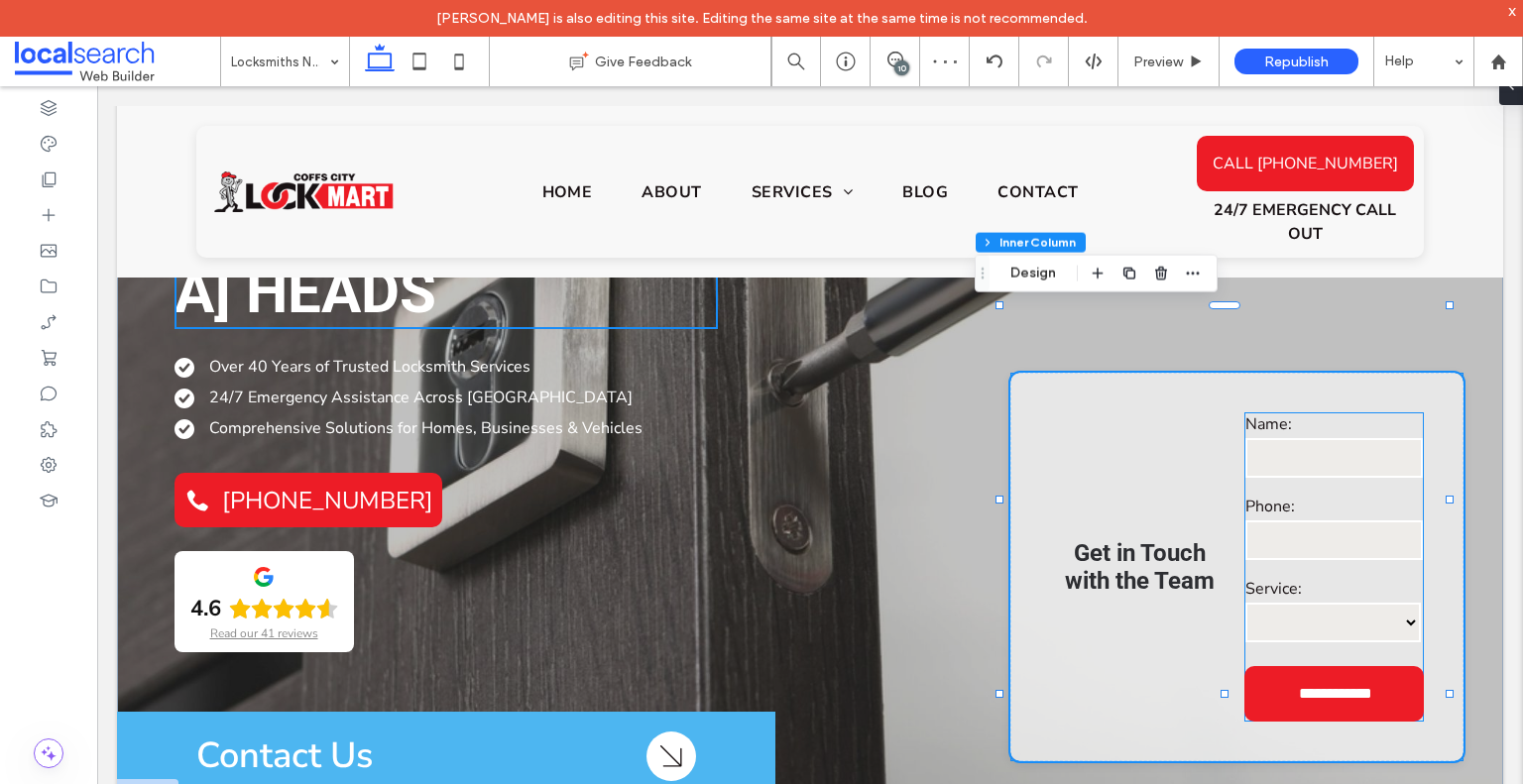 scroll, scrollTop: 169, scrollLeft: 0, axis: vertical 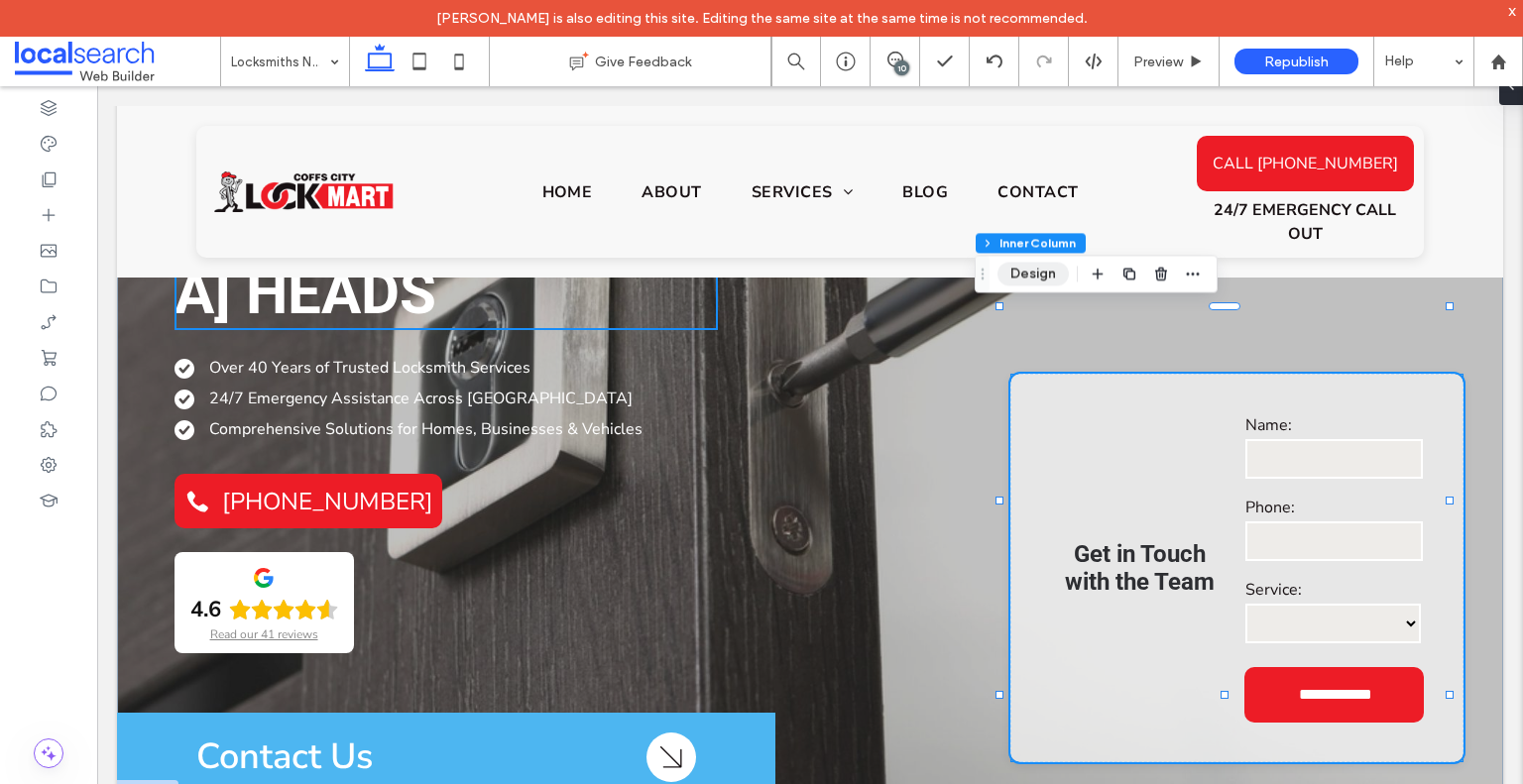 click on "Design" at bounding box center [1033, 274] 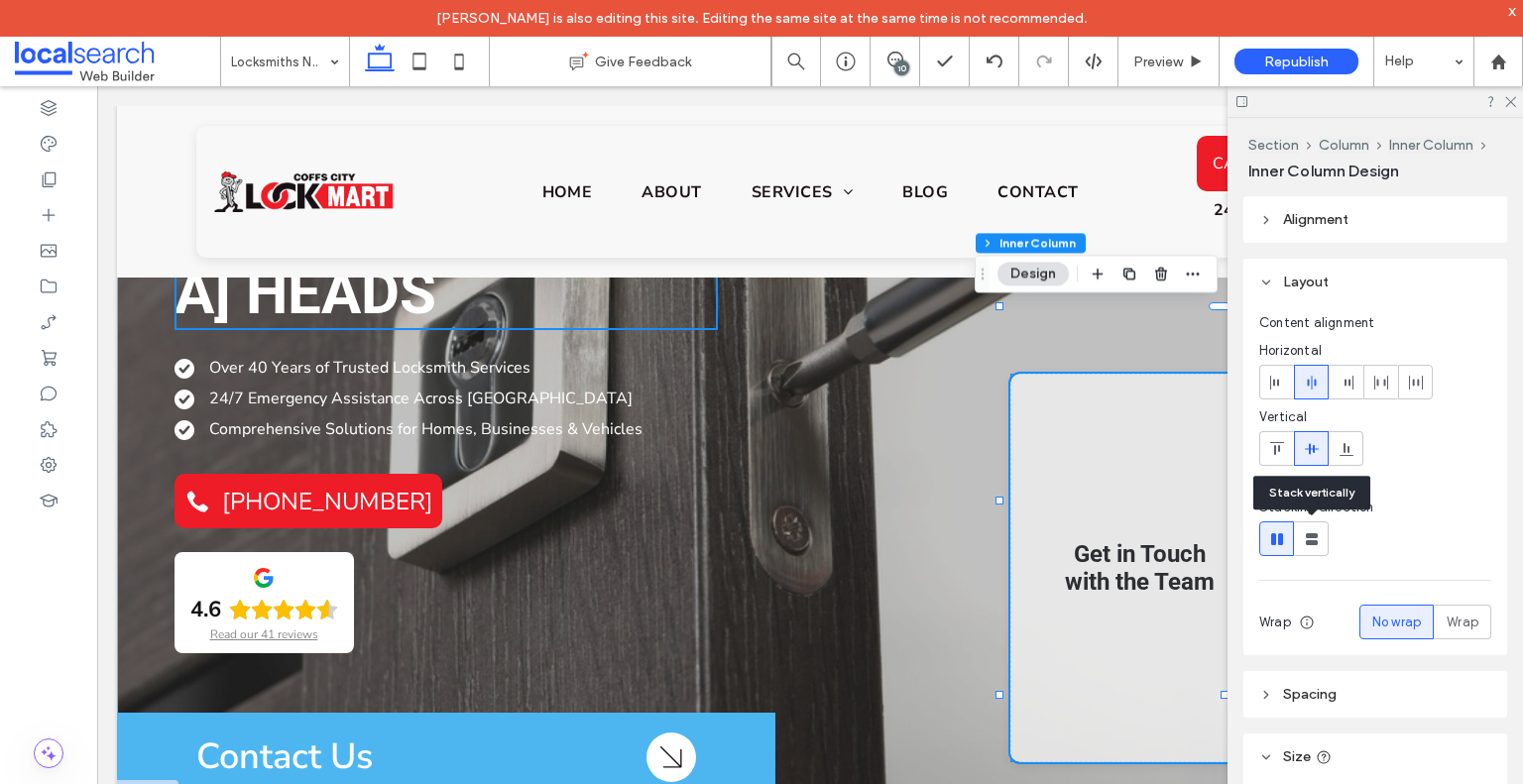 click at bounding box center (1312, 538) 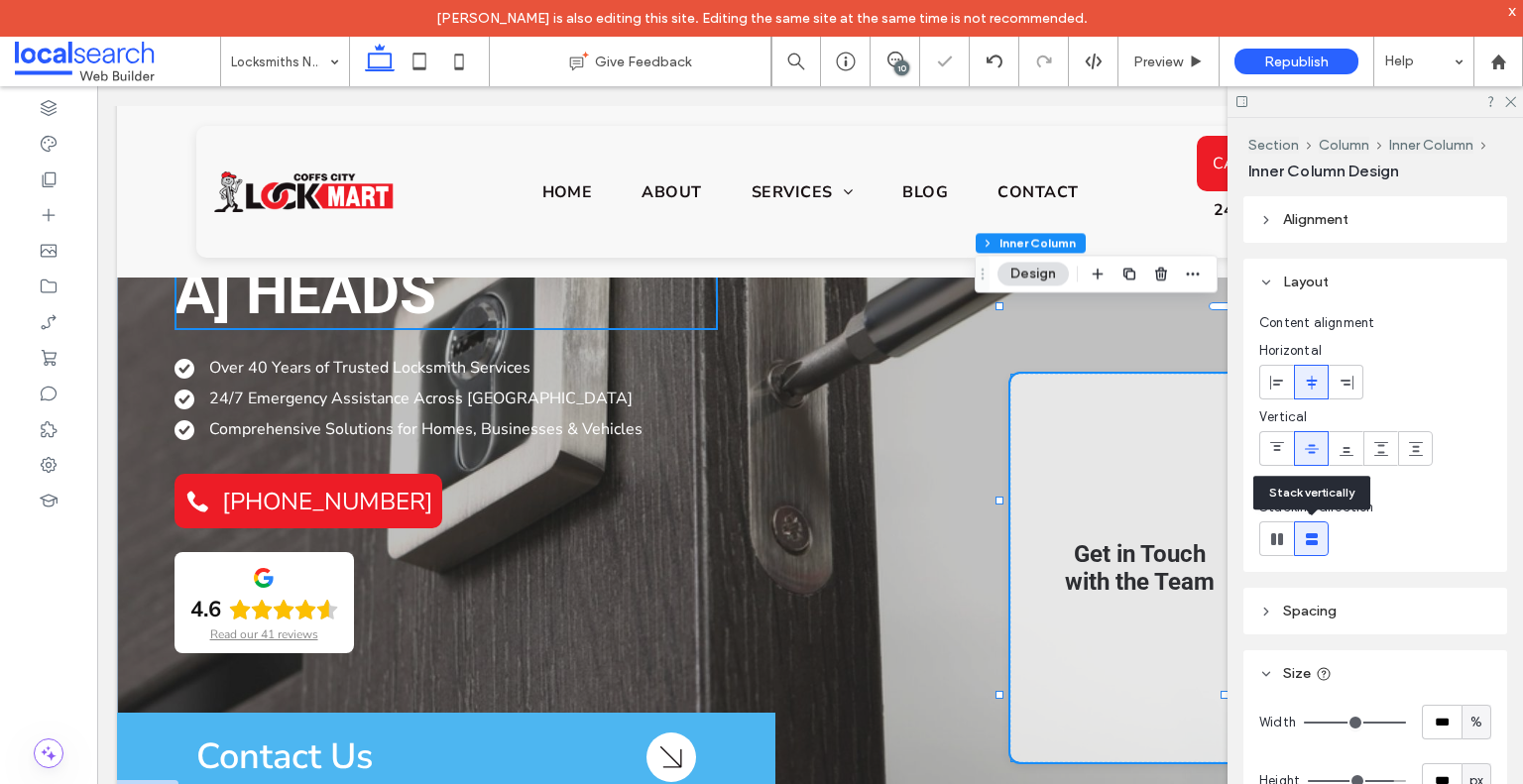 type on "*" 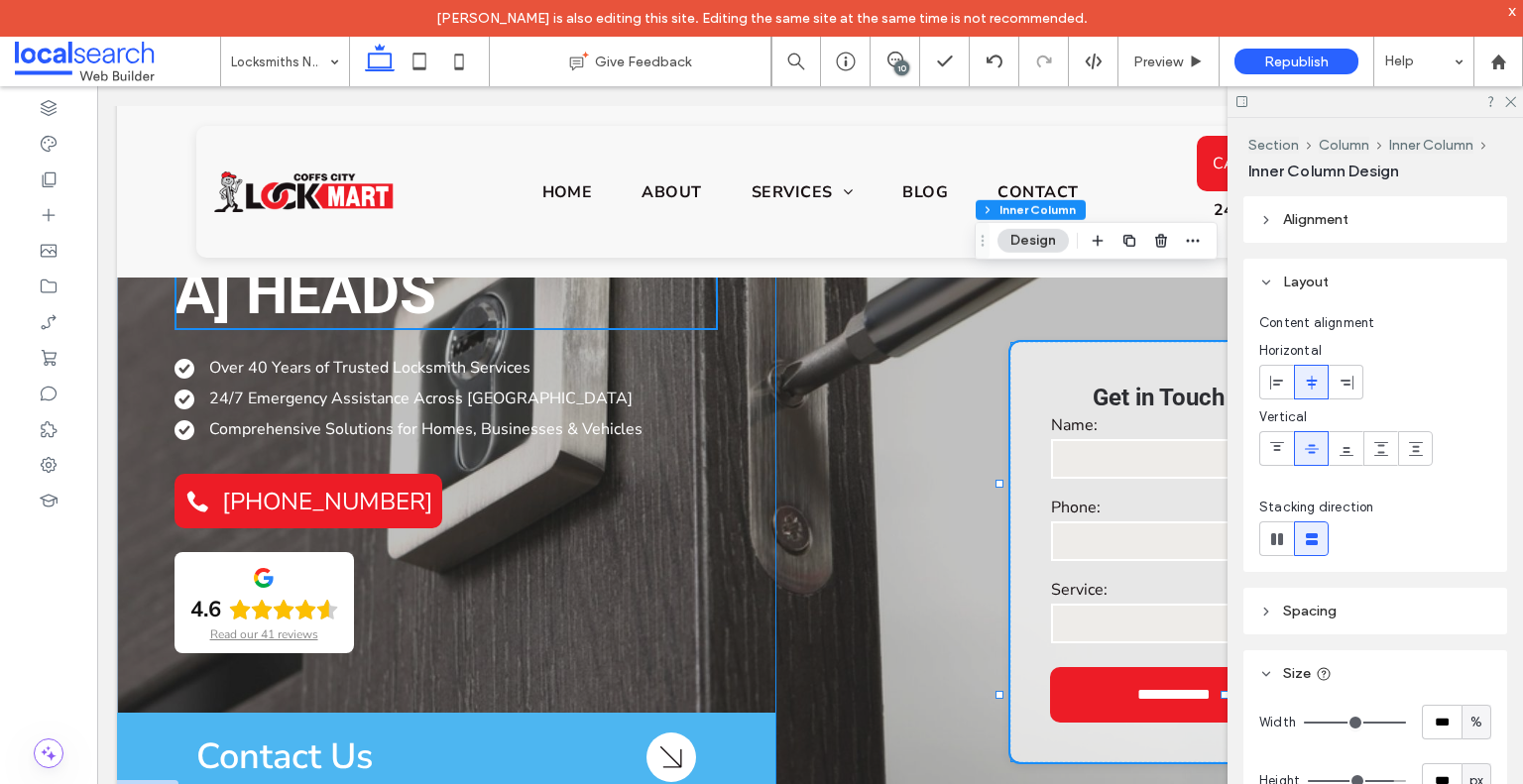 click on "**********" at bounding box center (1139, 369) 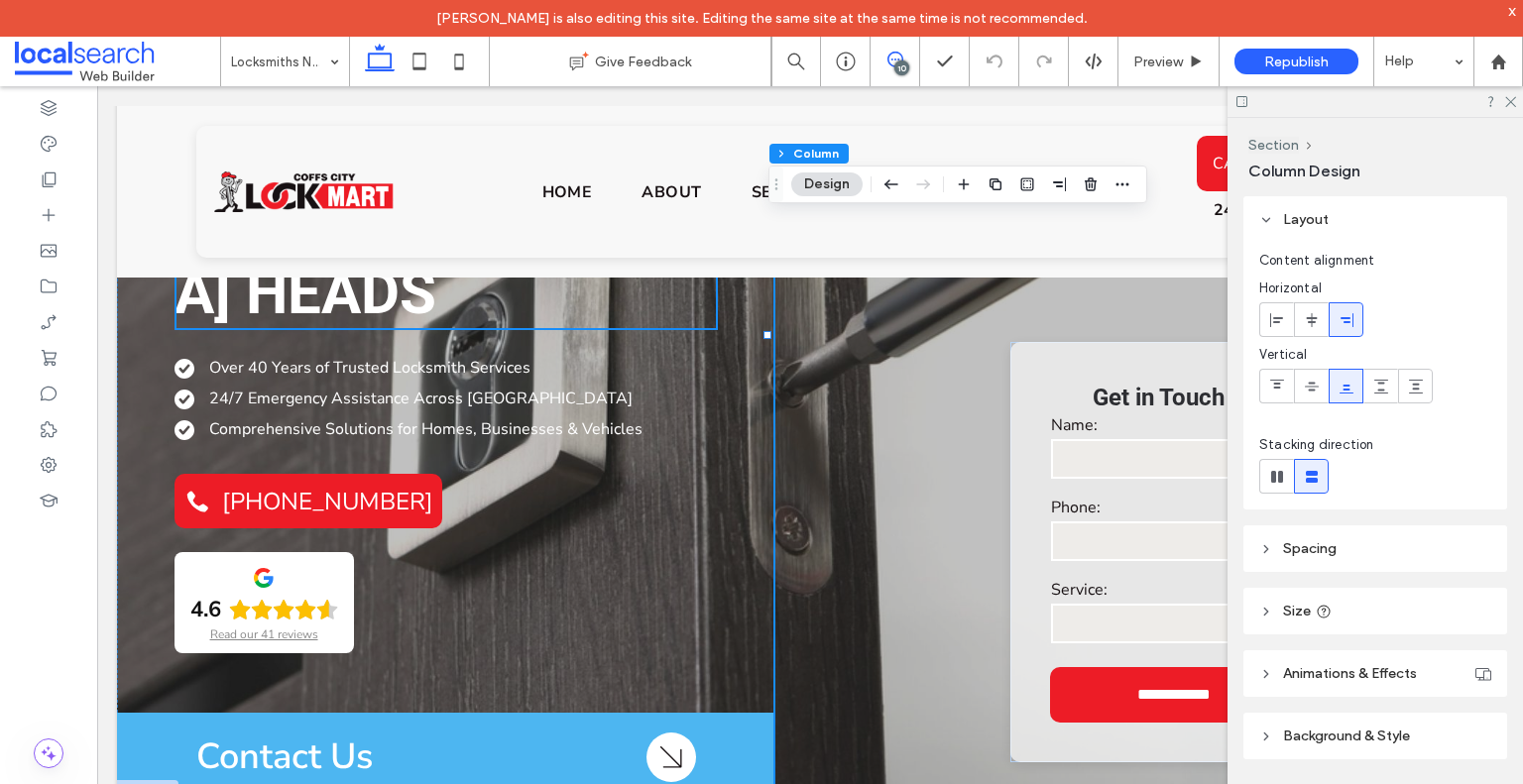 click at bounding box center [894, 59] 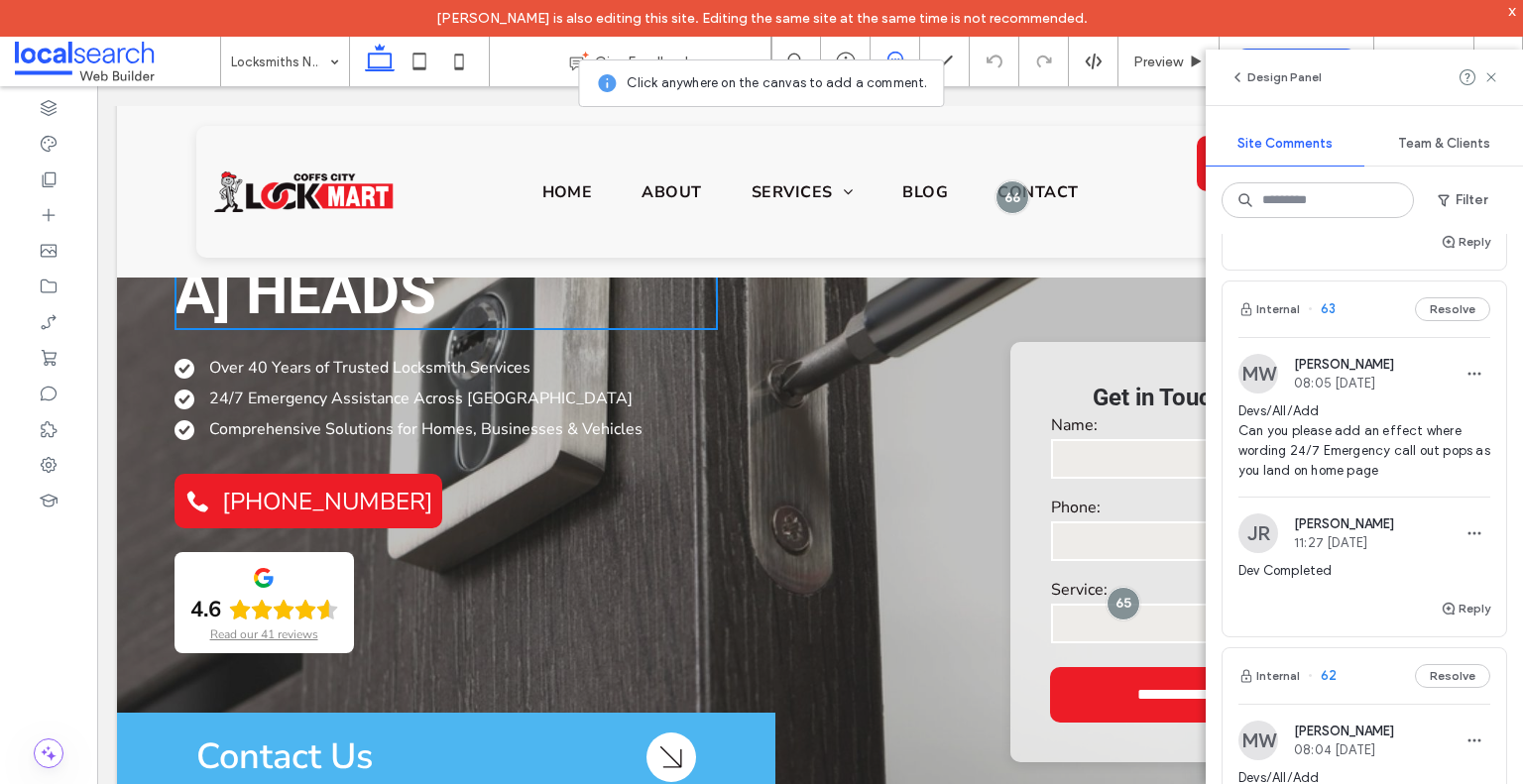 scroll, scrollTop: 1009, scrollLeft: 0, axis: vertical 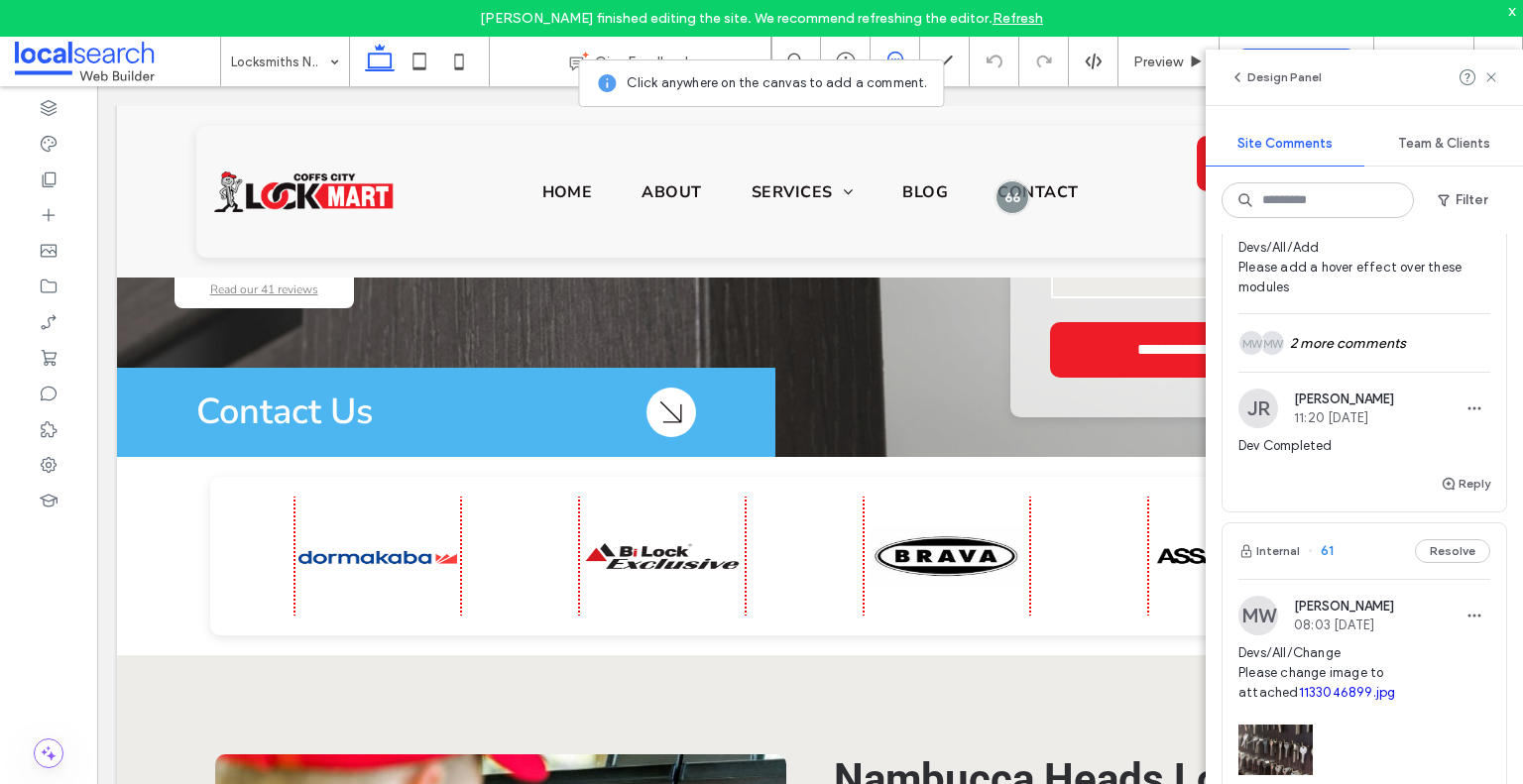click on "Devs/All/Add
Please add a hover effect over these modules" at bounding box center [1364, 268] 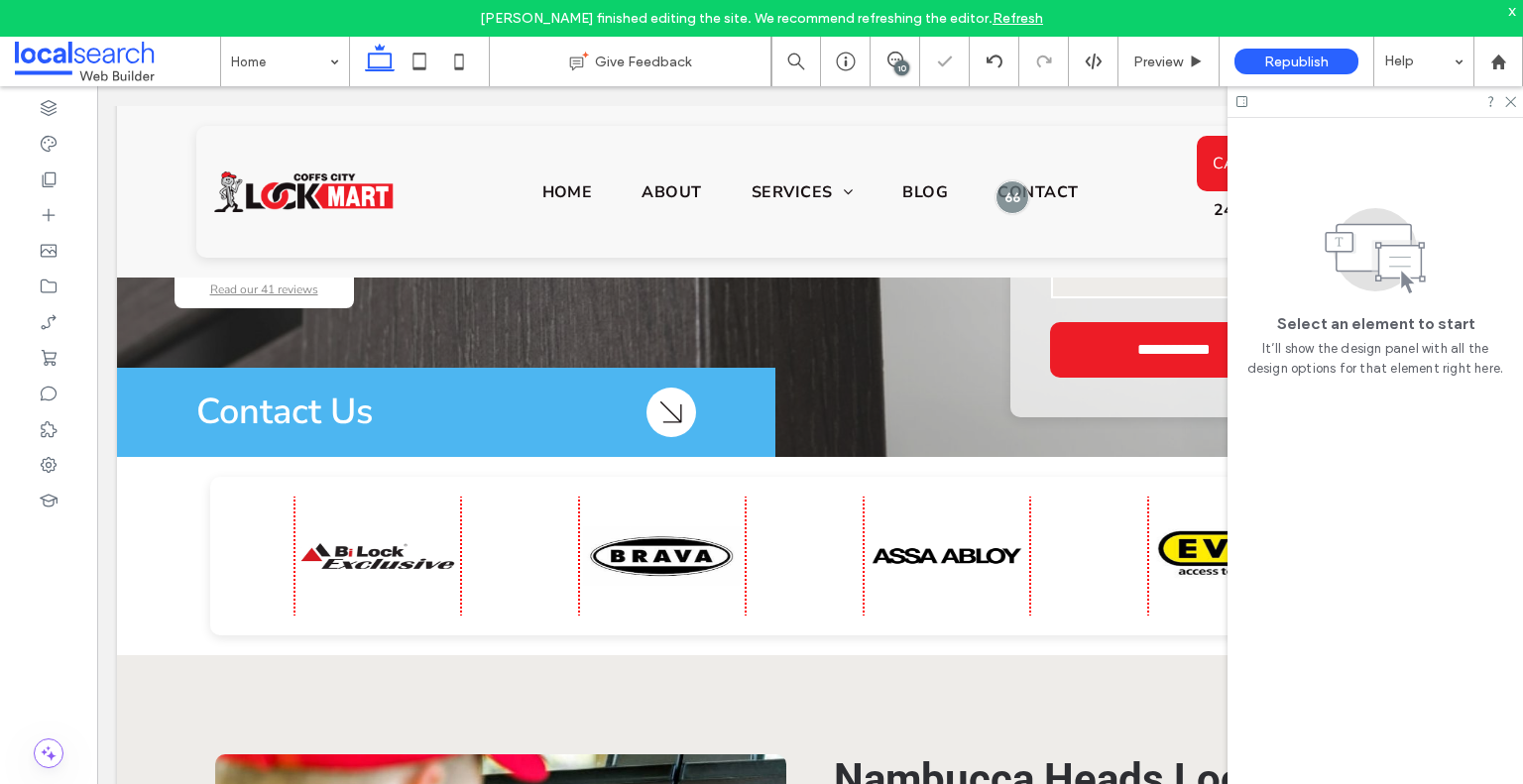 scroll, scrollTop: 0, scrollLeft: 0, axis: both 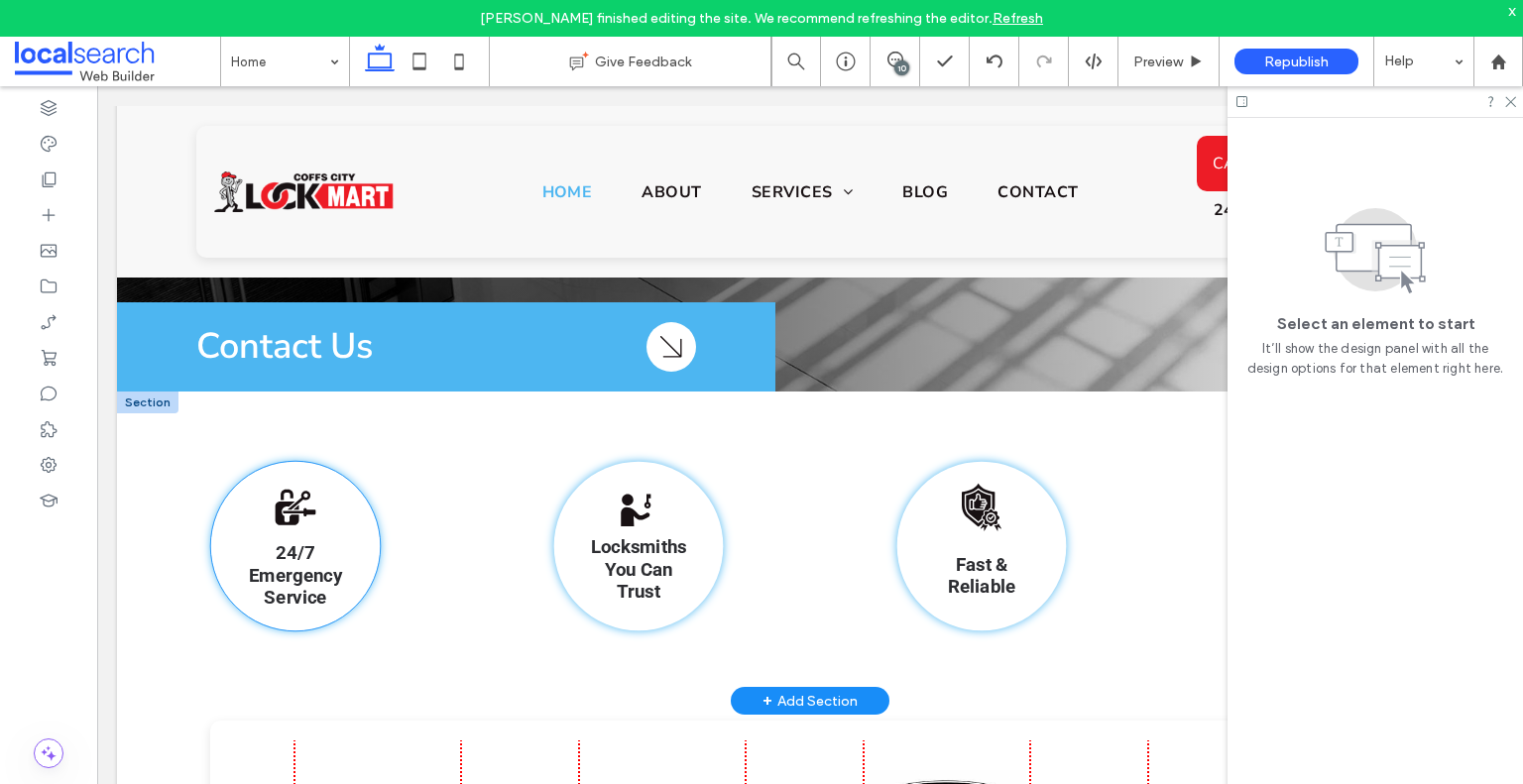 click on "Padlock Icon
24/7 Emergency Service" at bounding box center (295, 546) 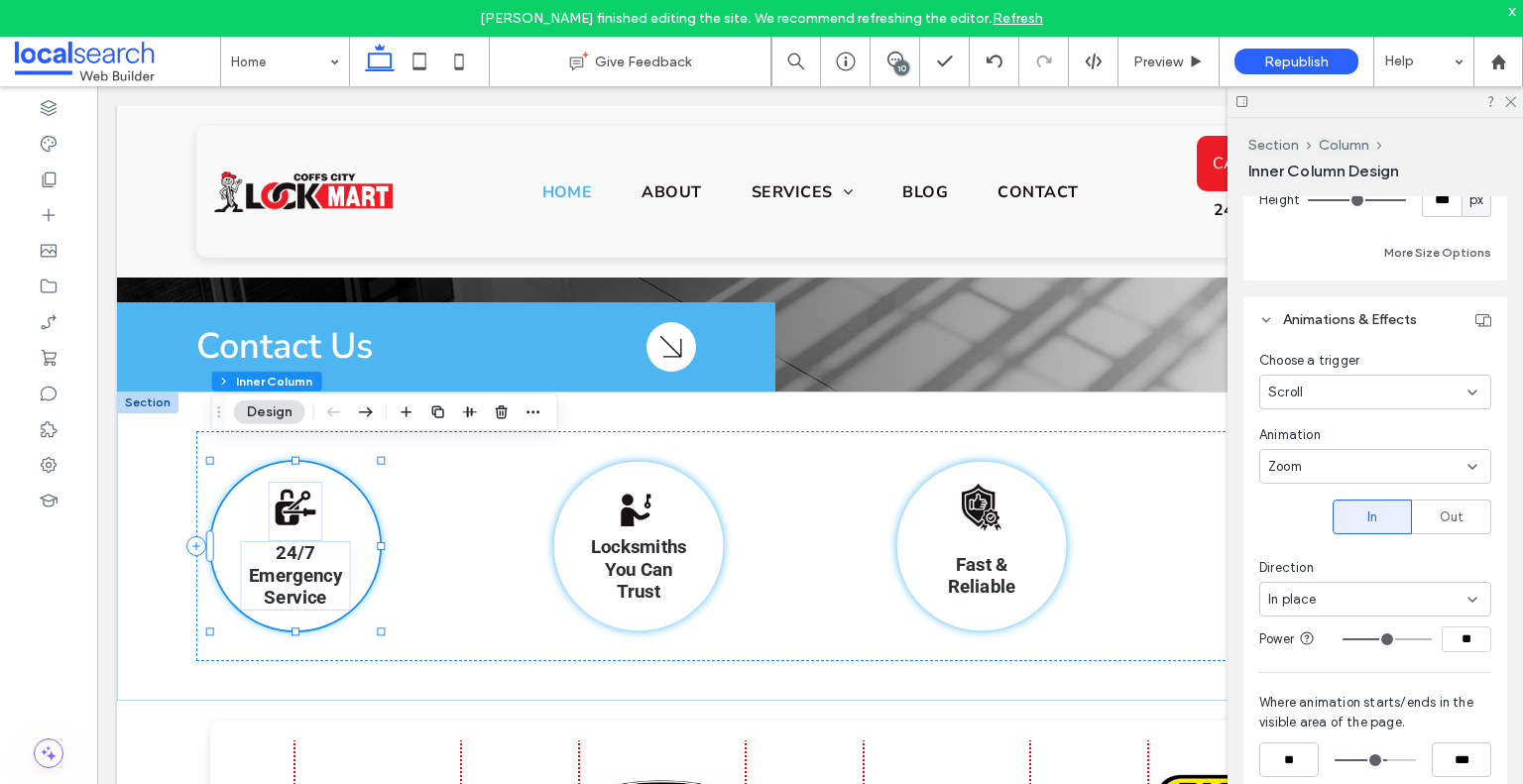 scroll, scrollTop: 579, scrollLeft: 0, axis: vertical 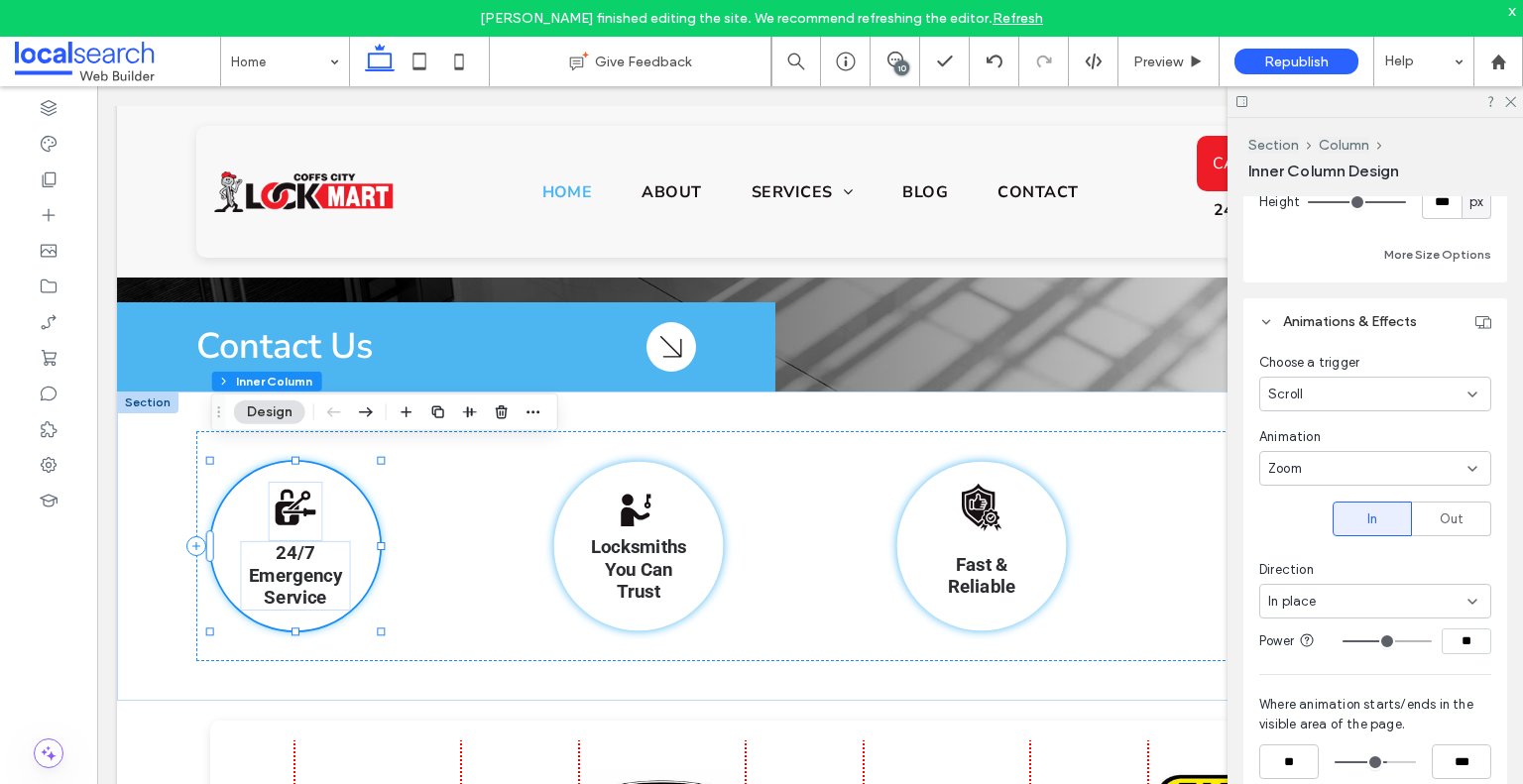 click on "Scroll" at bounding box center [1367, 394] 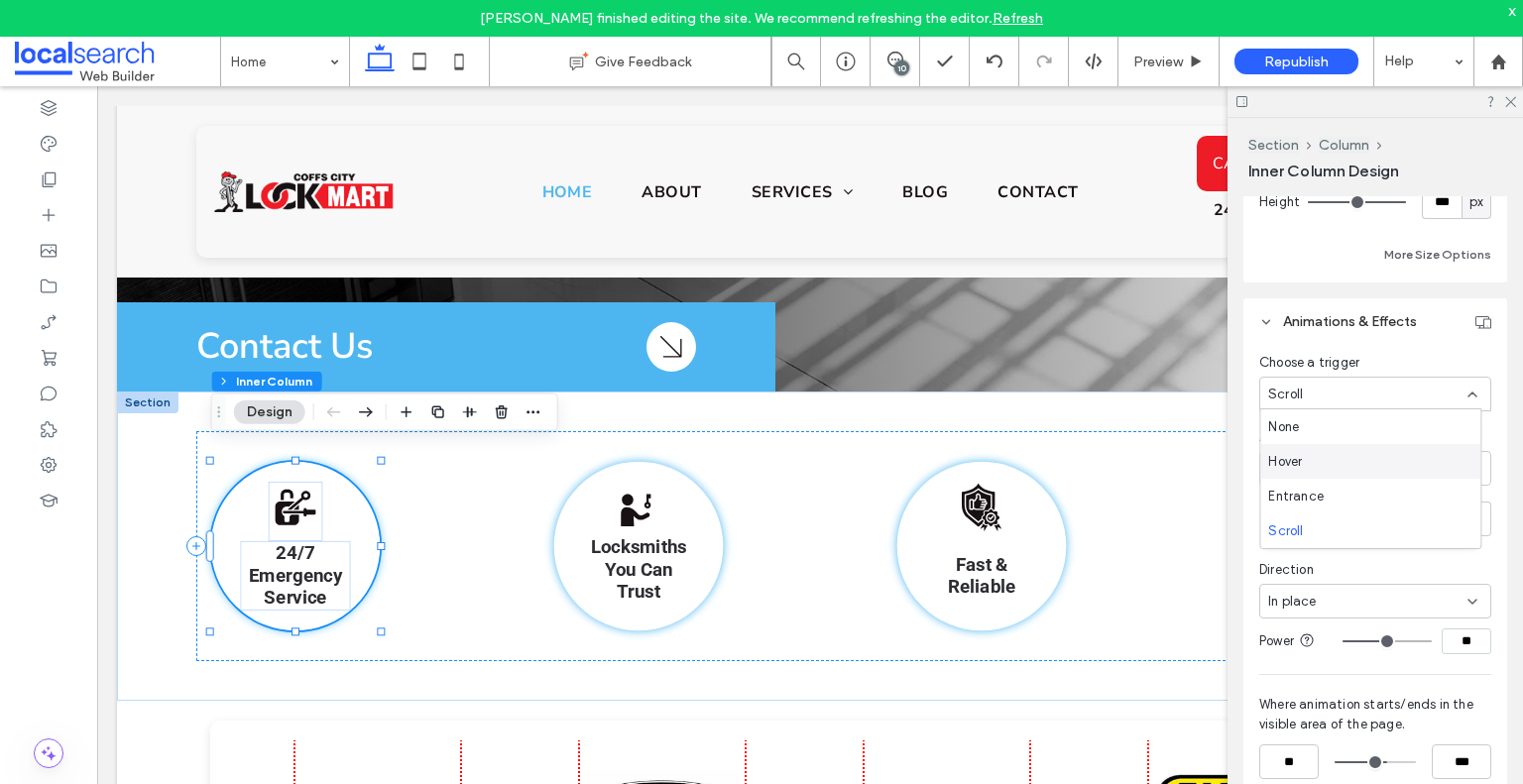 click on "Hover" at bounding box center (1370, 461) 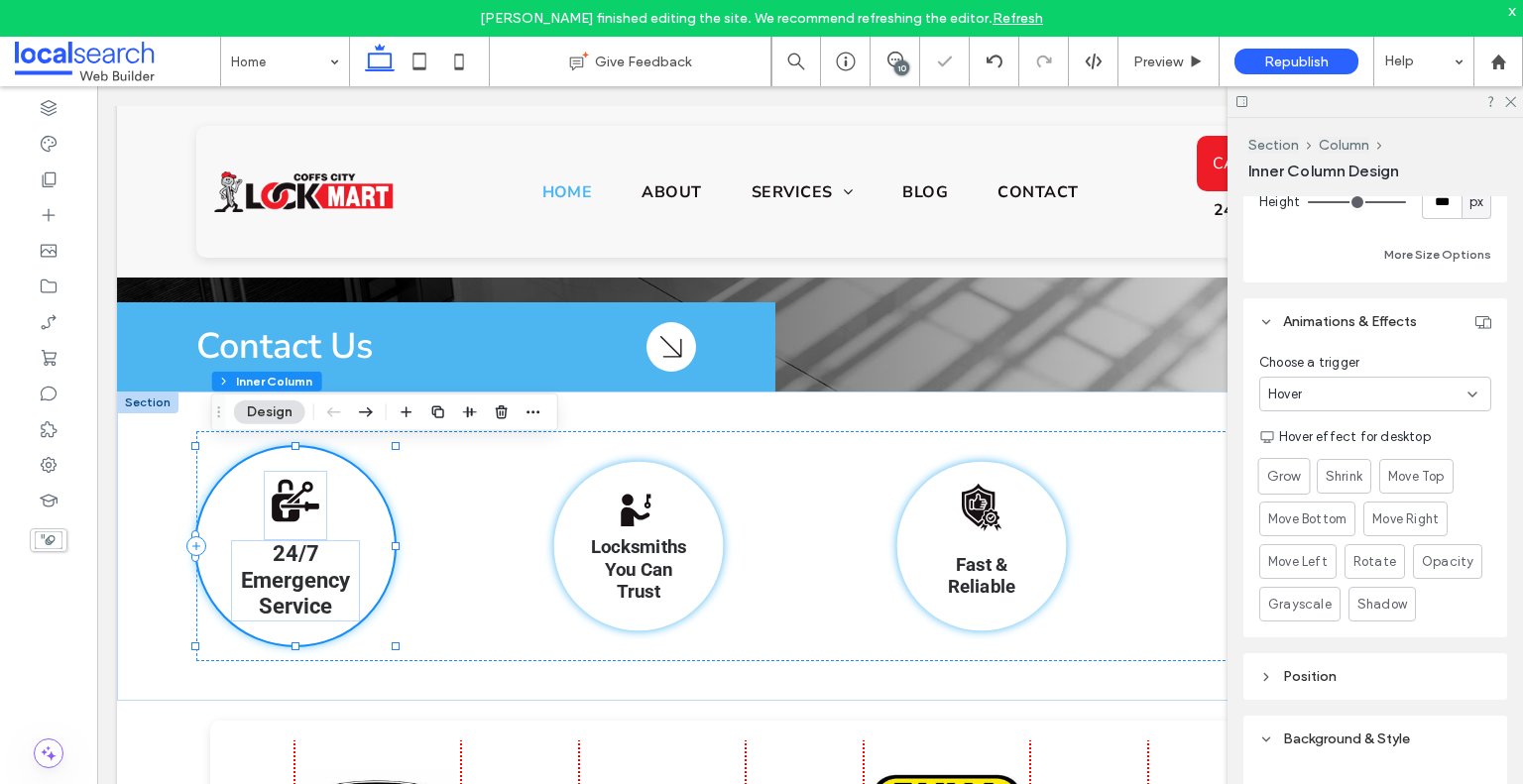 click on "Grow" at bounding box center (1284, 476) 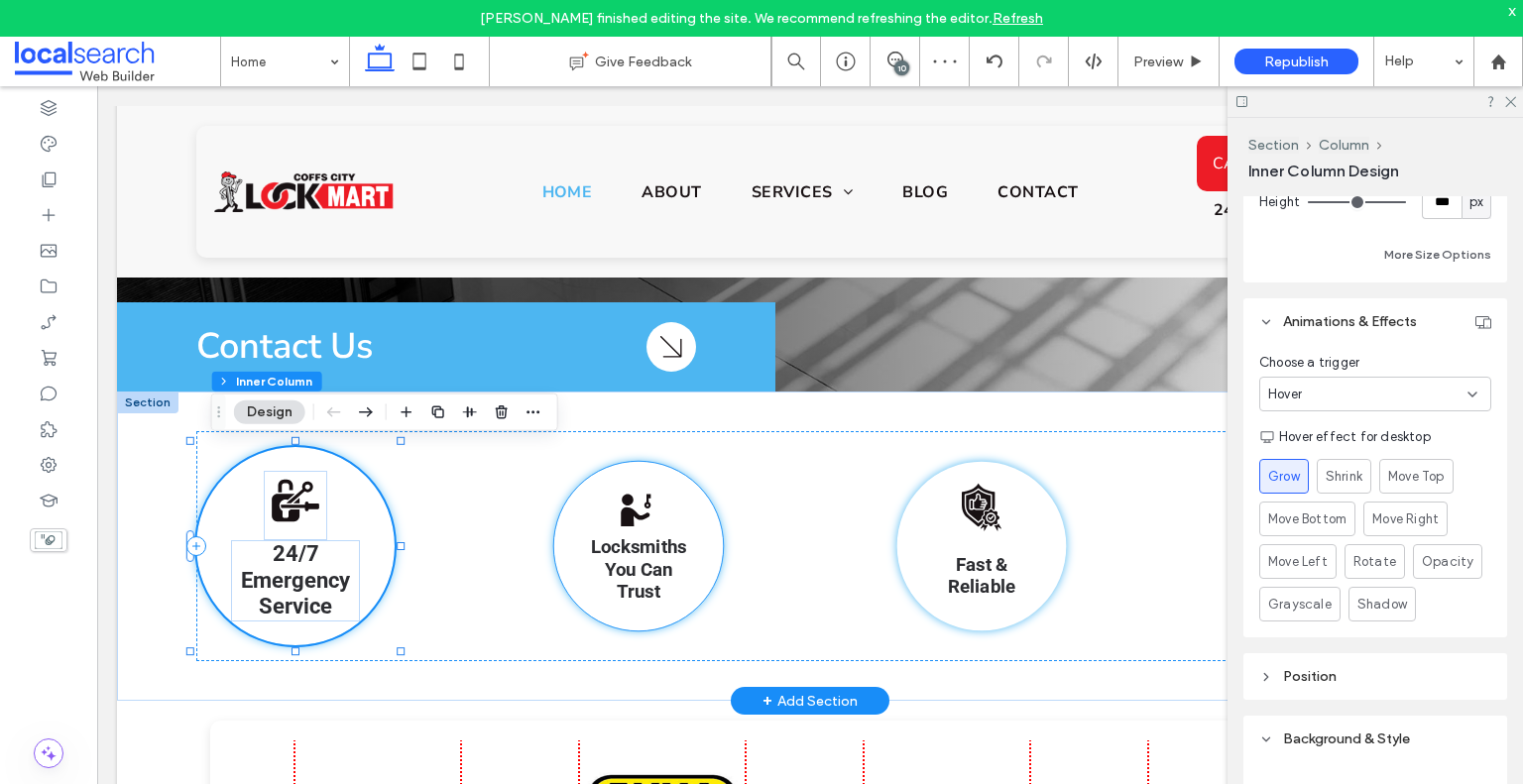 click on "Locksmiths You Can Trust" at bounding box center (639, 569) 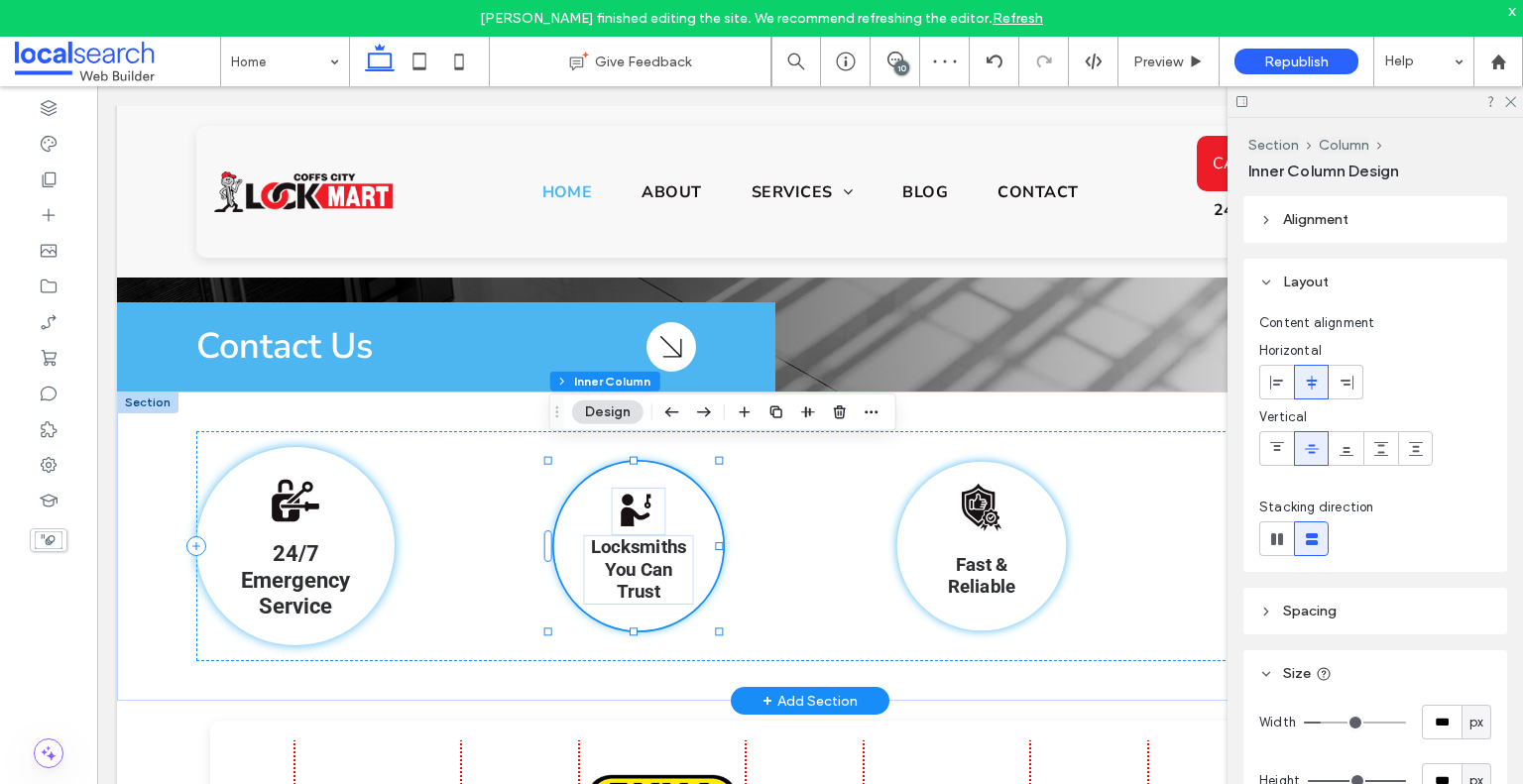 type on "**" 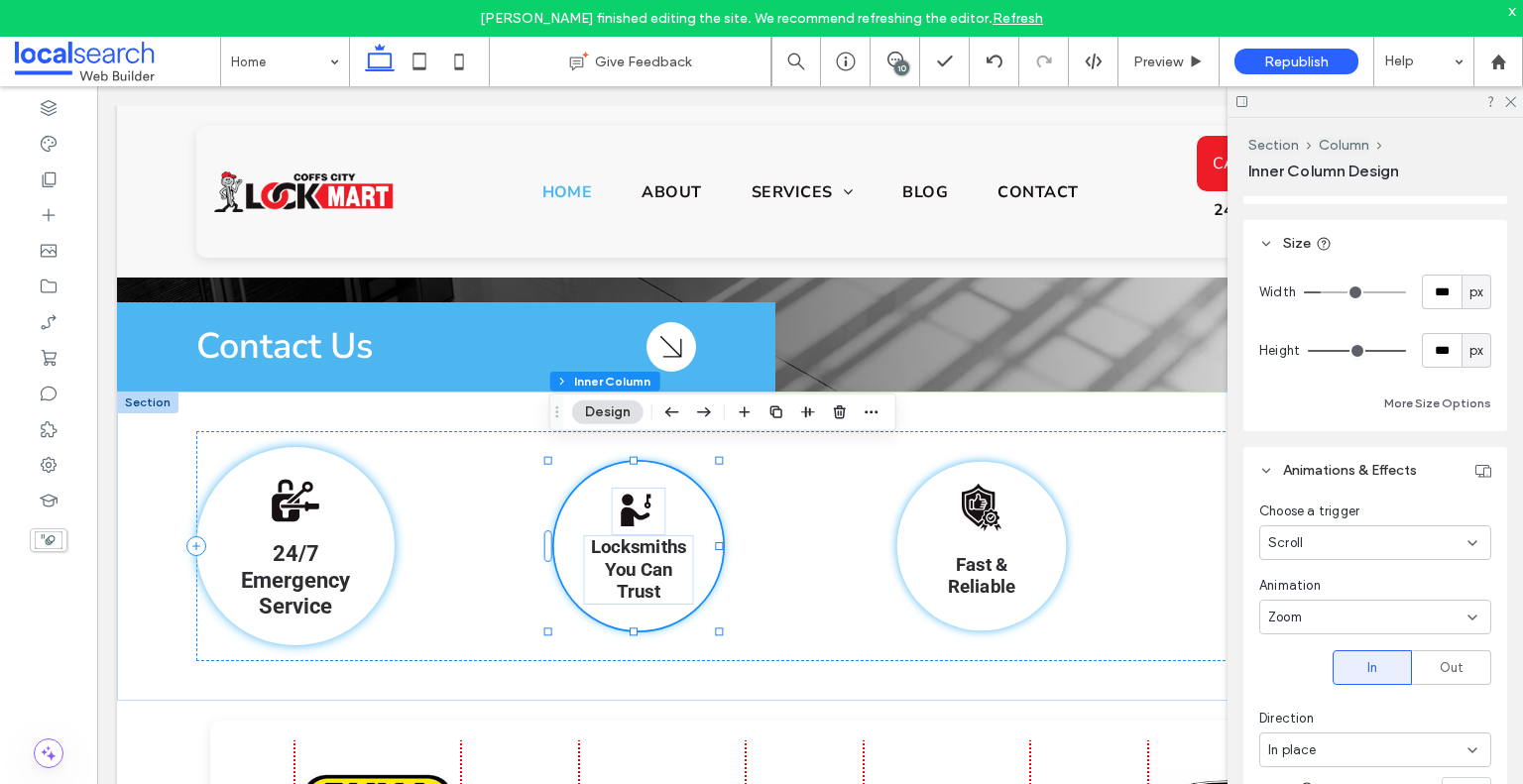 scroll, scrollTop: 431, scrollLeft: 0, axis: vertical 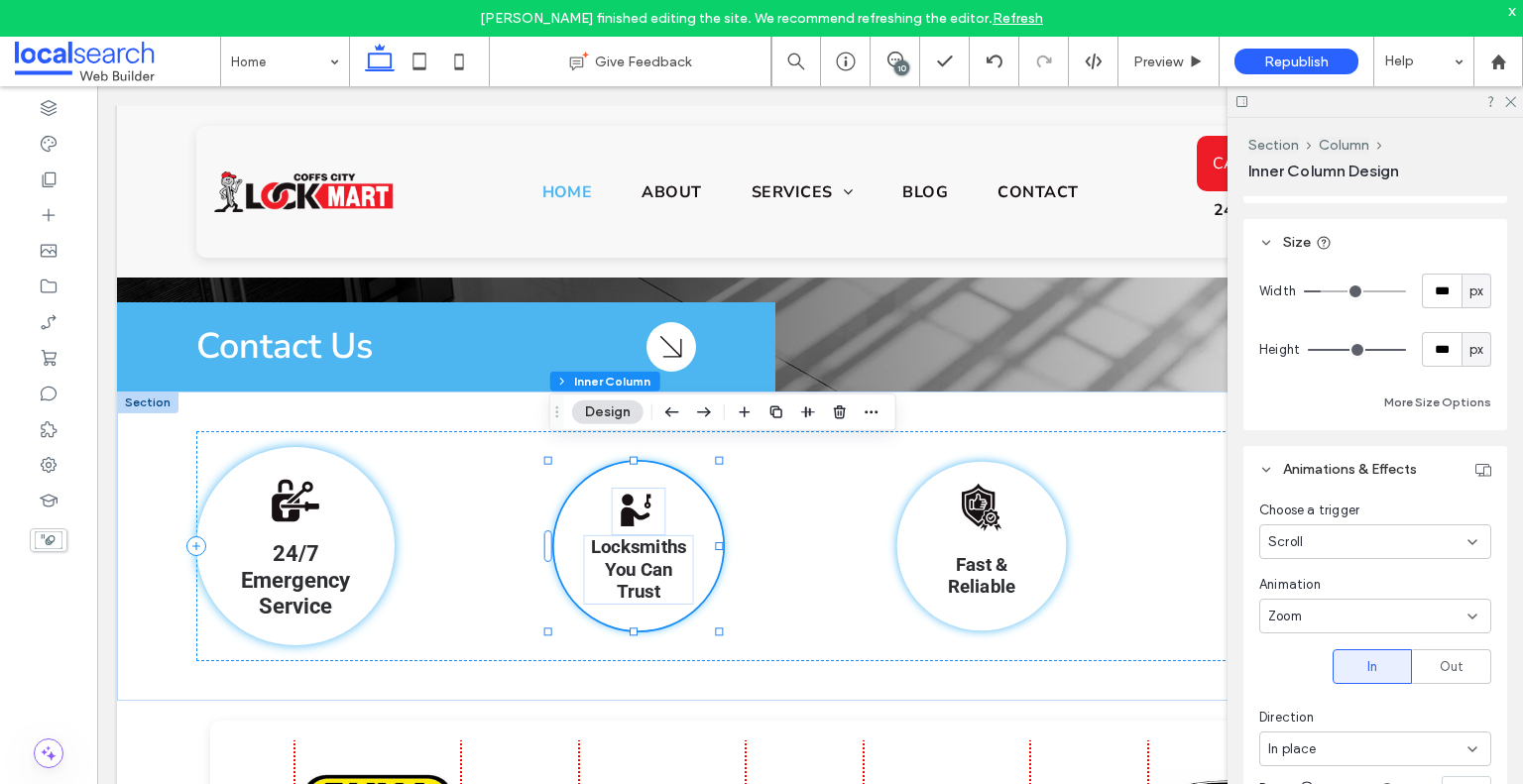 click on "Scroll" at bounding box center [1375, 541] 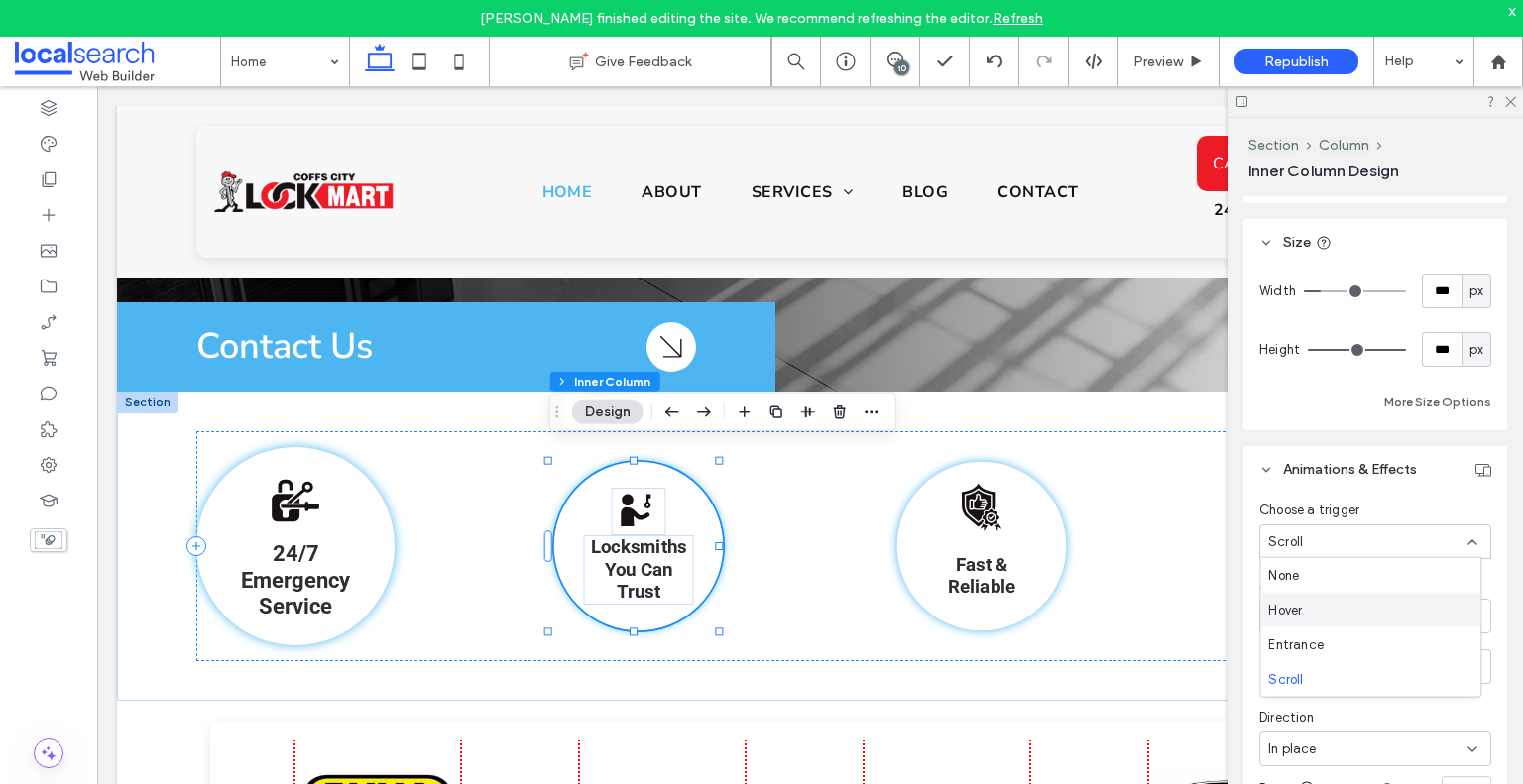 click on "Hover" at bounding box center [1370, 610] 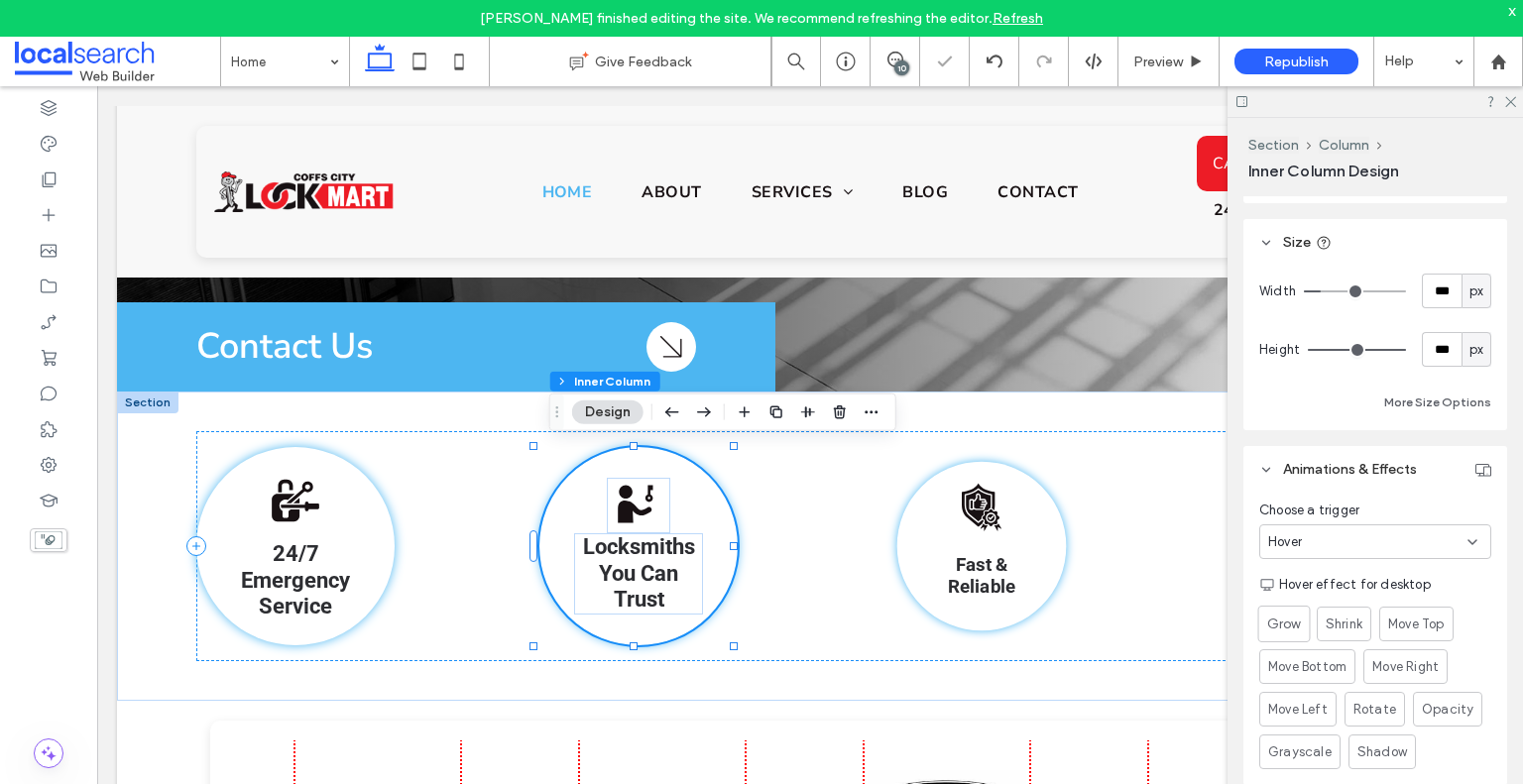 click on "Grow" at bounding box center [1284, 623] 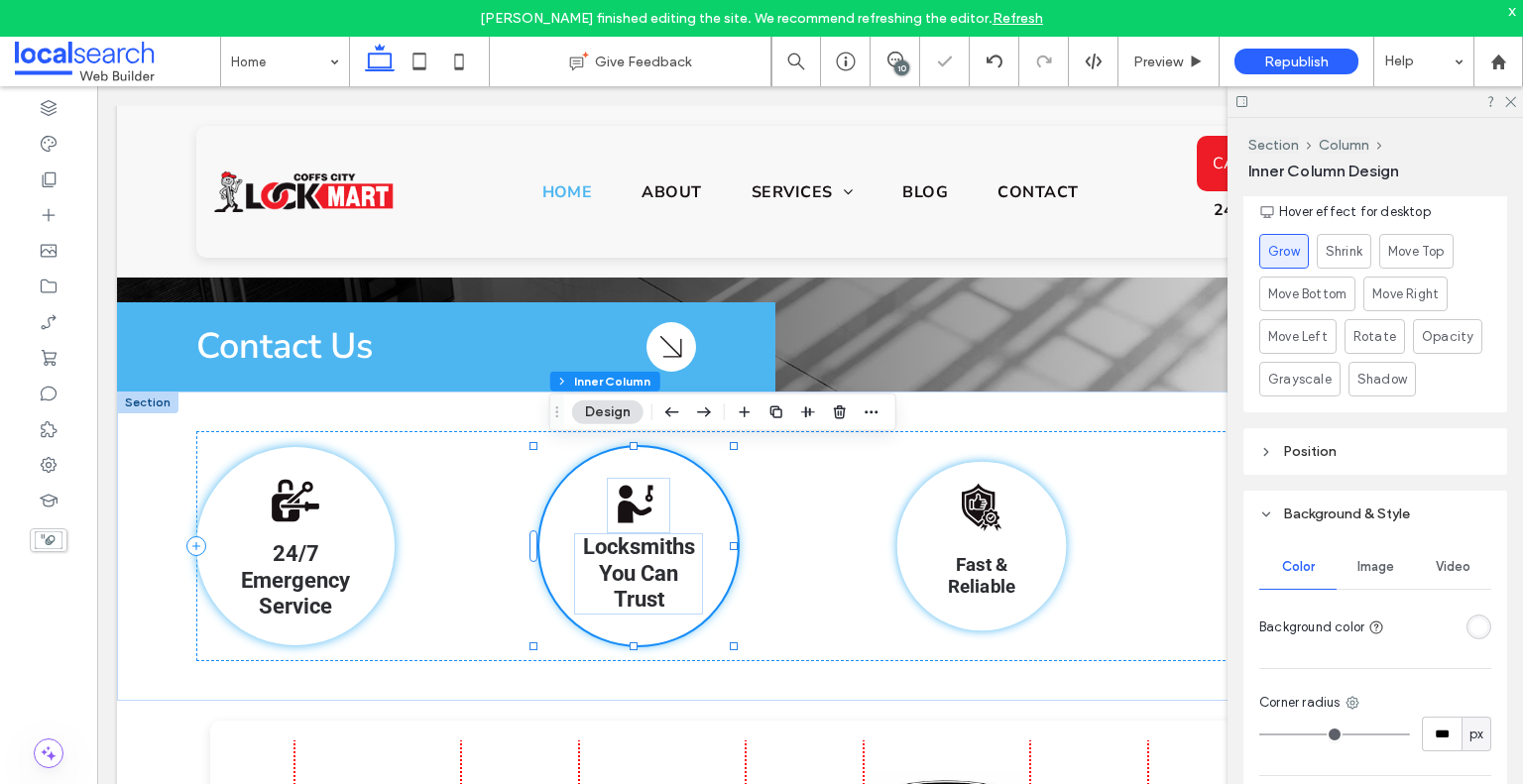 scroll, scrollTop: 803, scrollLeft: 0, axis: vertical 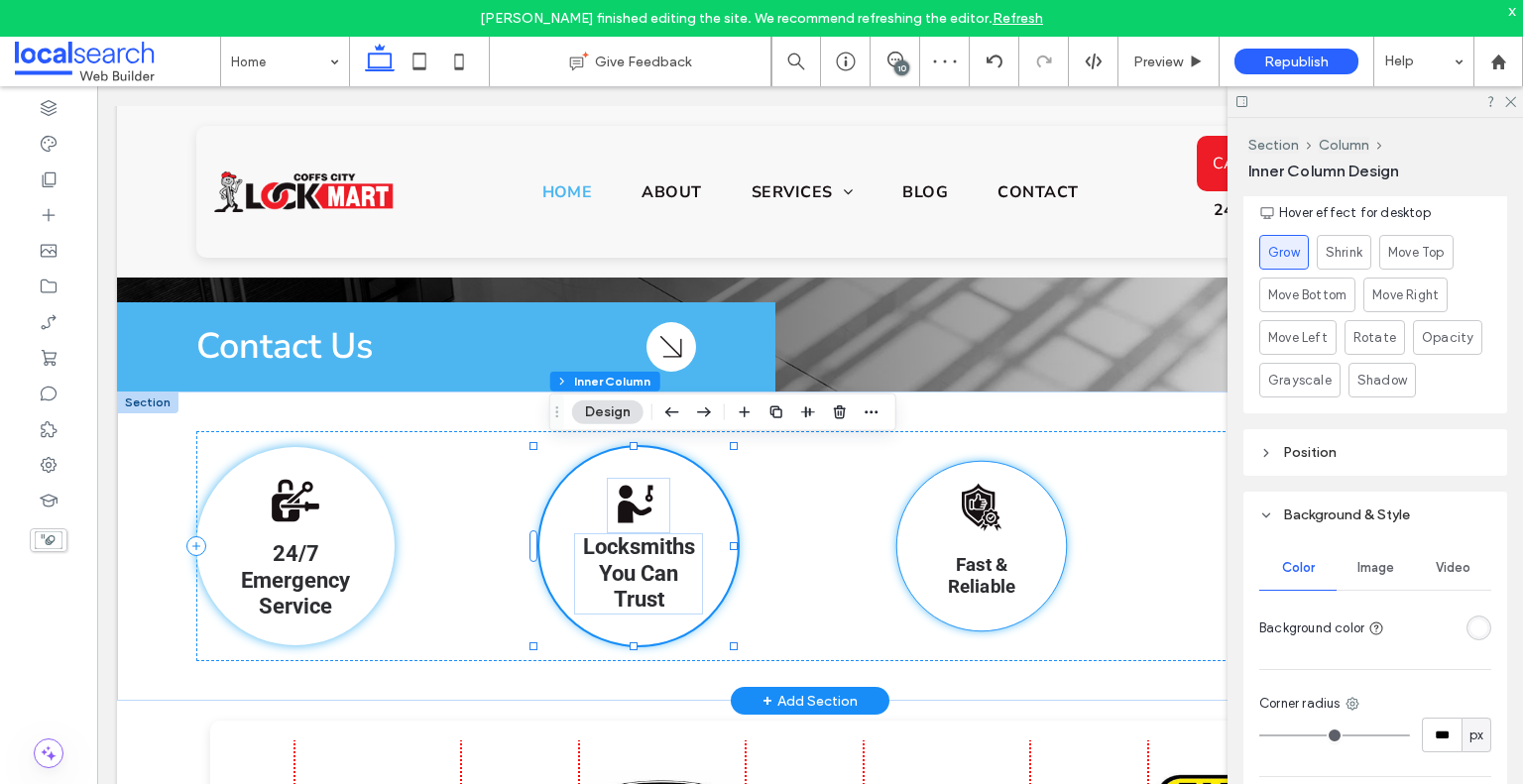 click on "Shield Icon
Fast & Reliable" at bounding box center (982, 546) 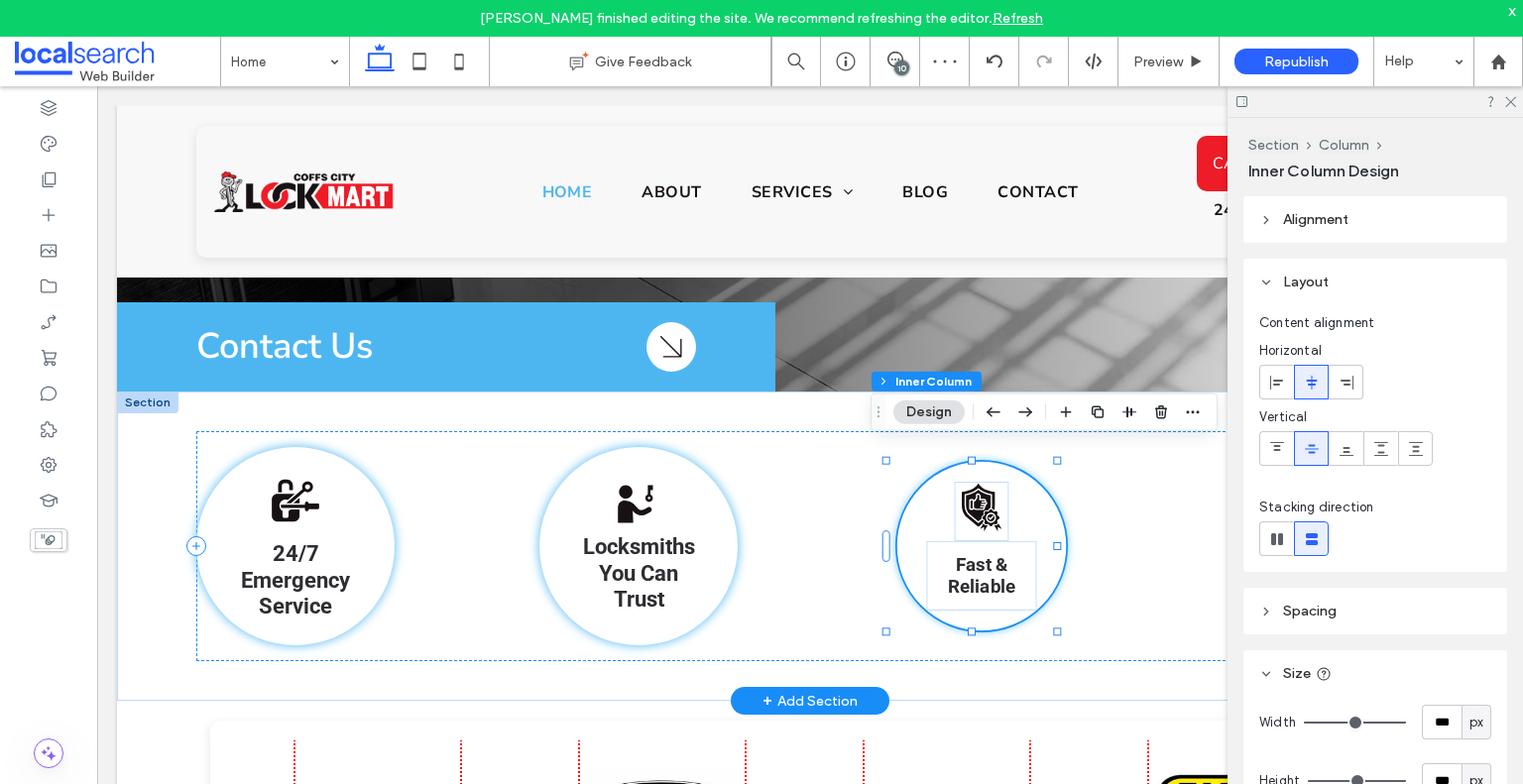 type on "**" 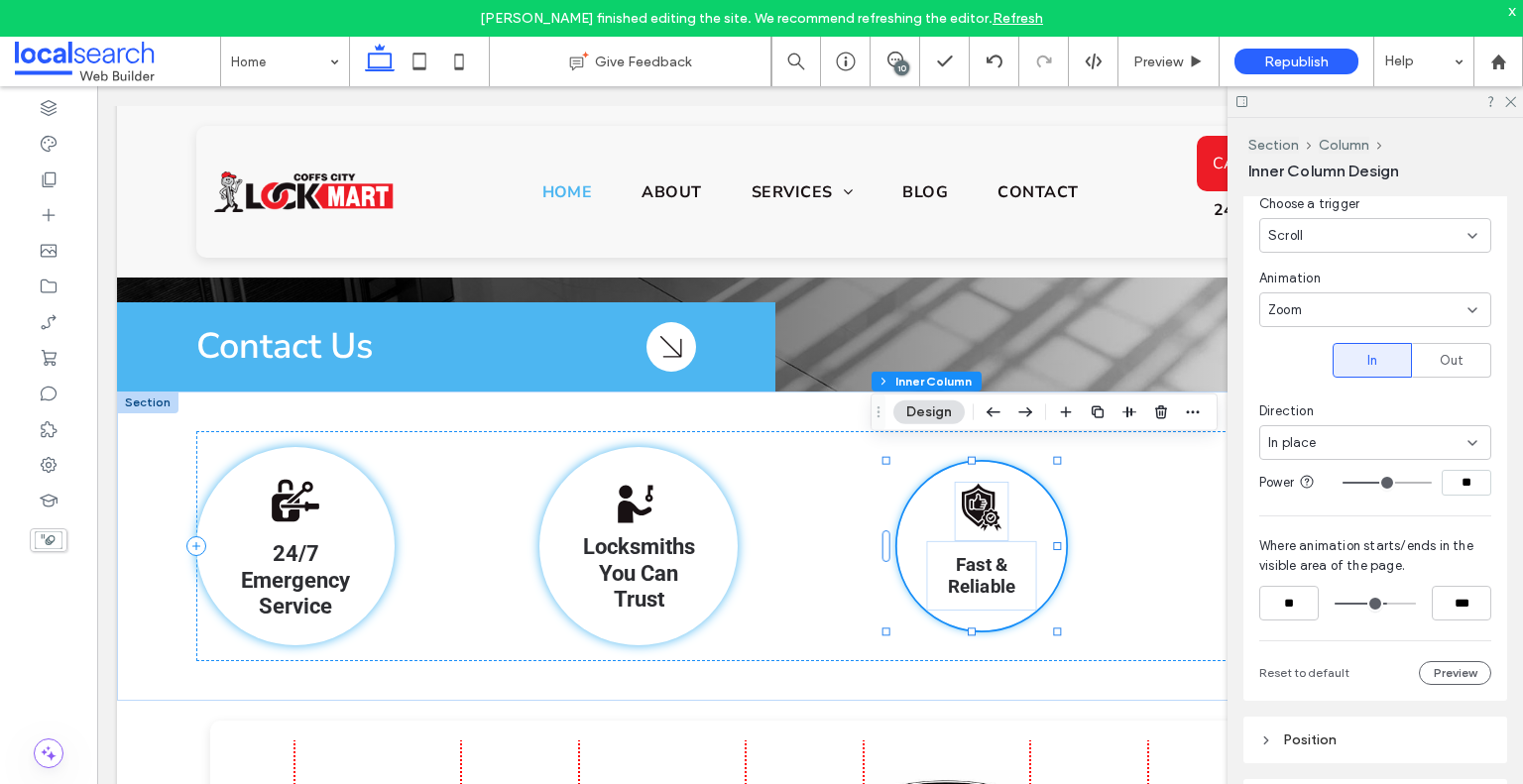 scroll, scrollTop: 745, scrollLeft: 0, axis: vertical 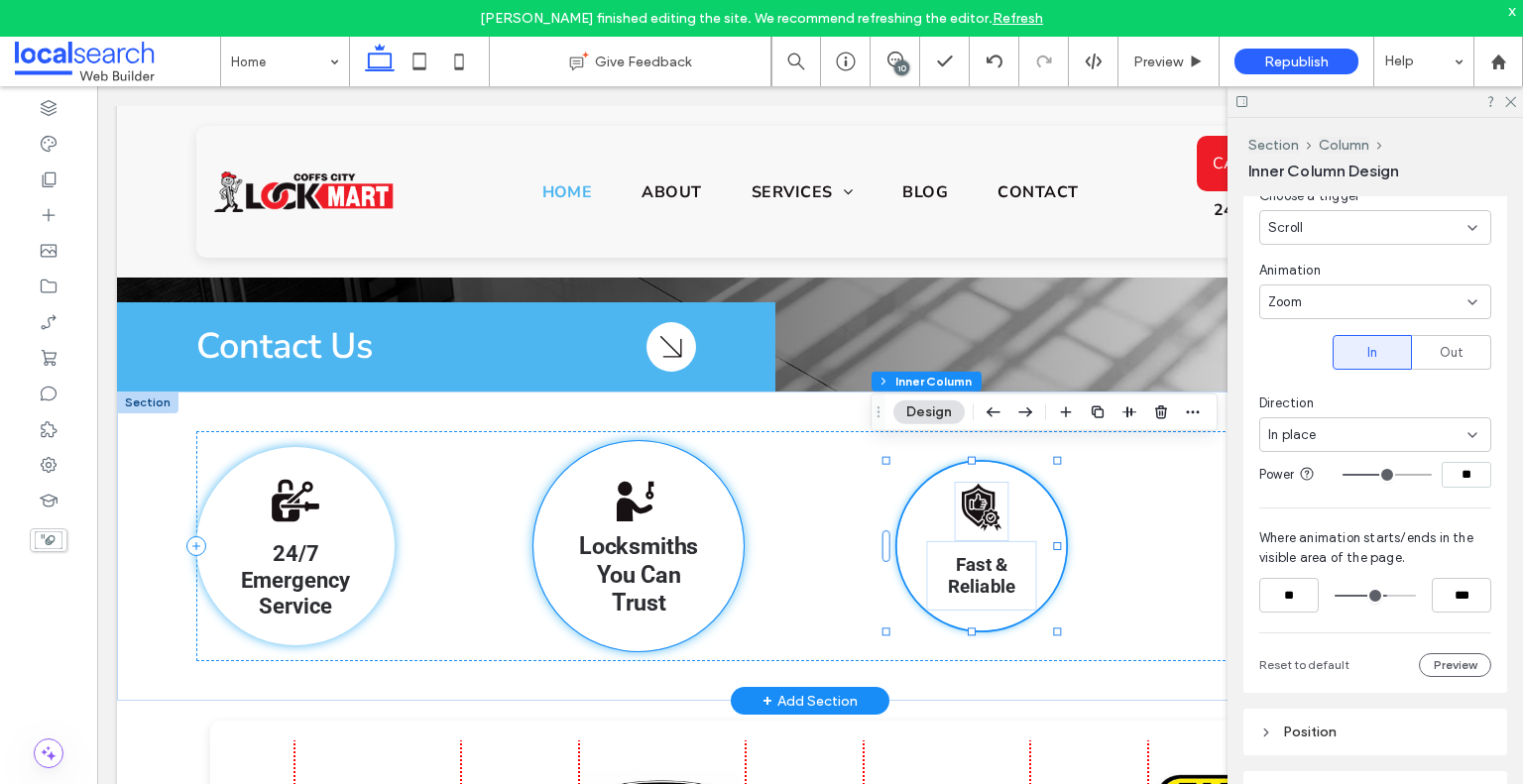 click on "Locksmiths You Can Trust" at bounding box center [639, 576] 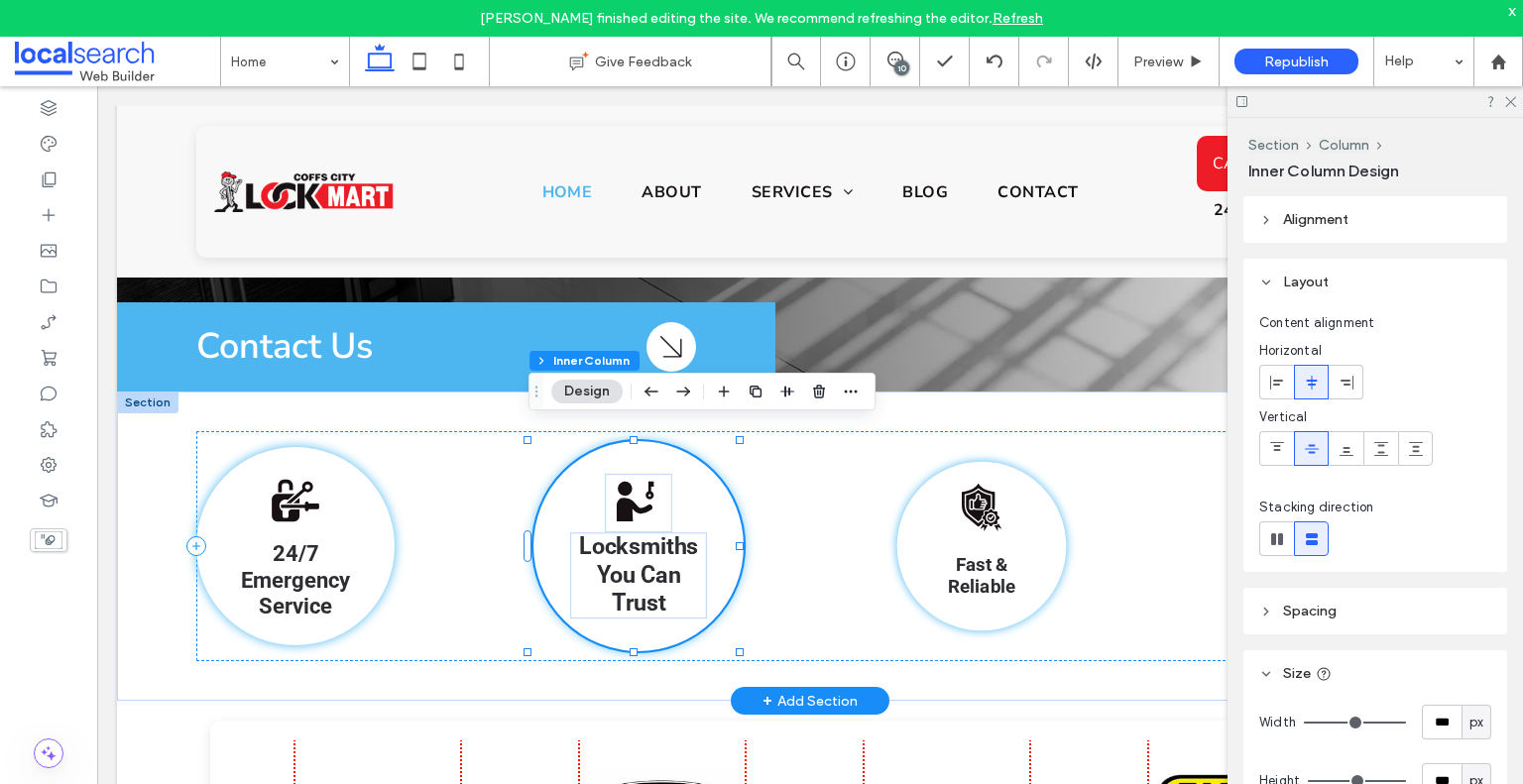 type on "**" 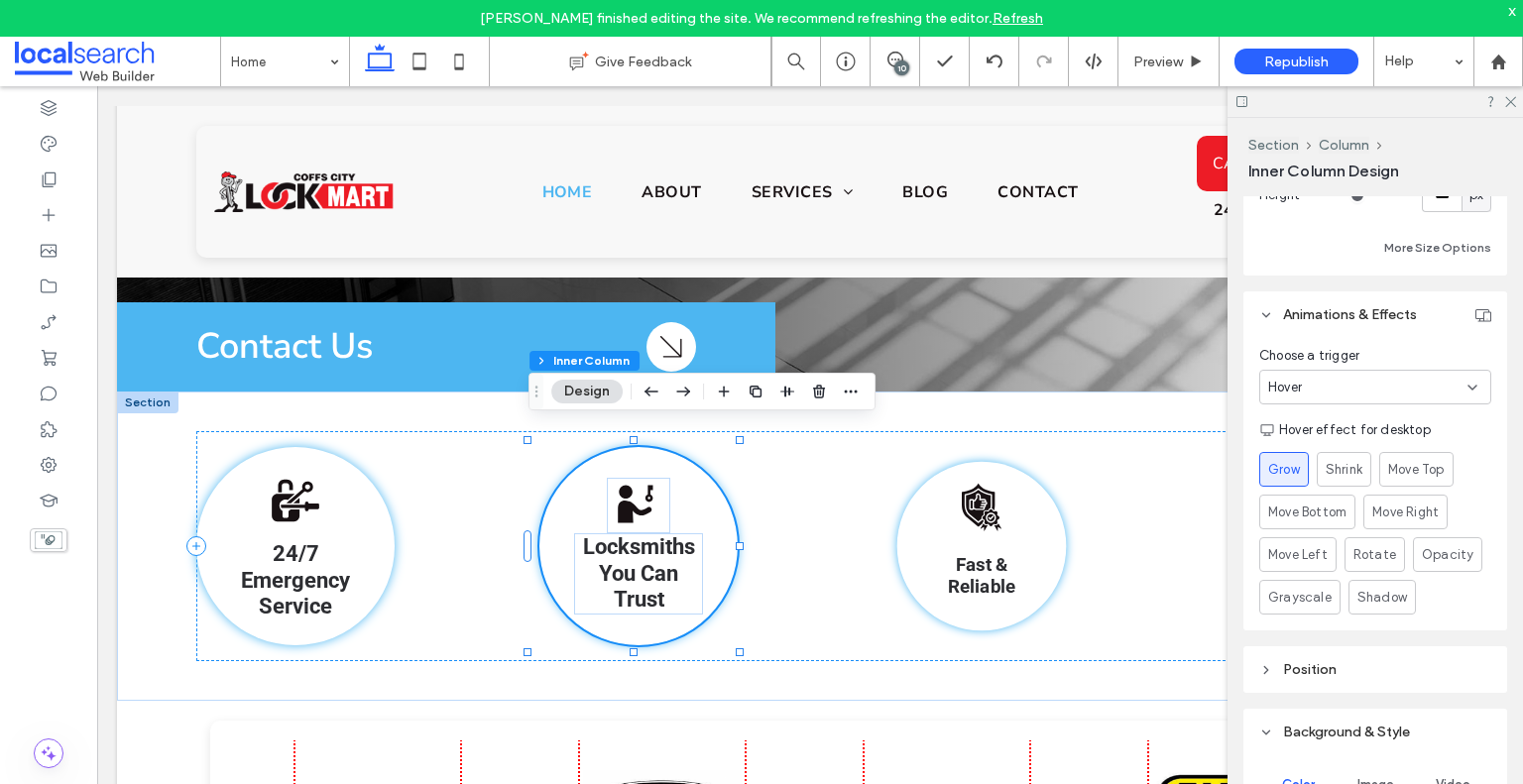scroll, scrollTop: 587, scrollLeft: 0, axis: vertical 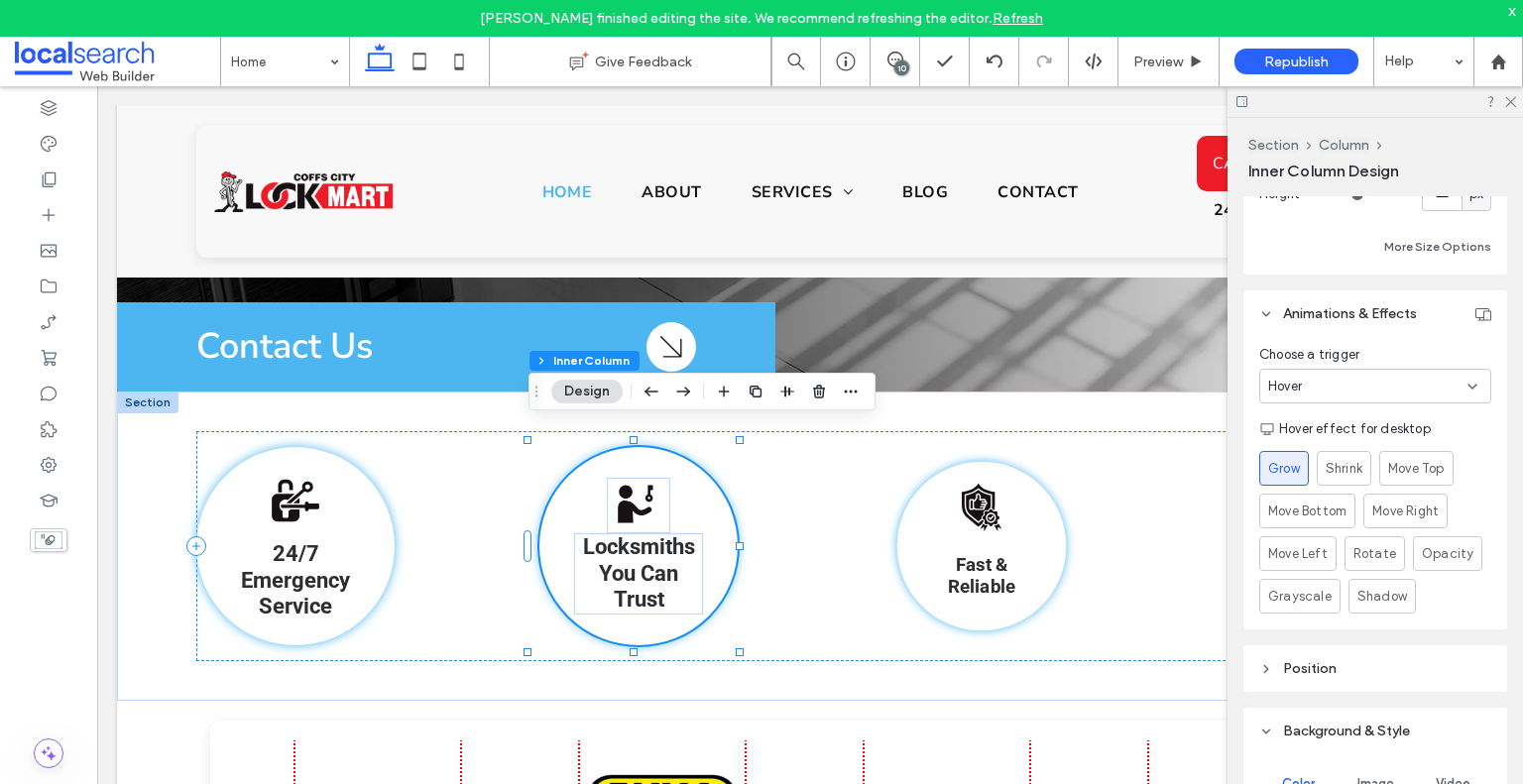 click on "Position" at bounding box center (1310, 668) 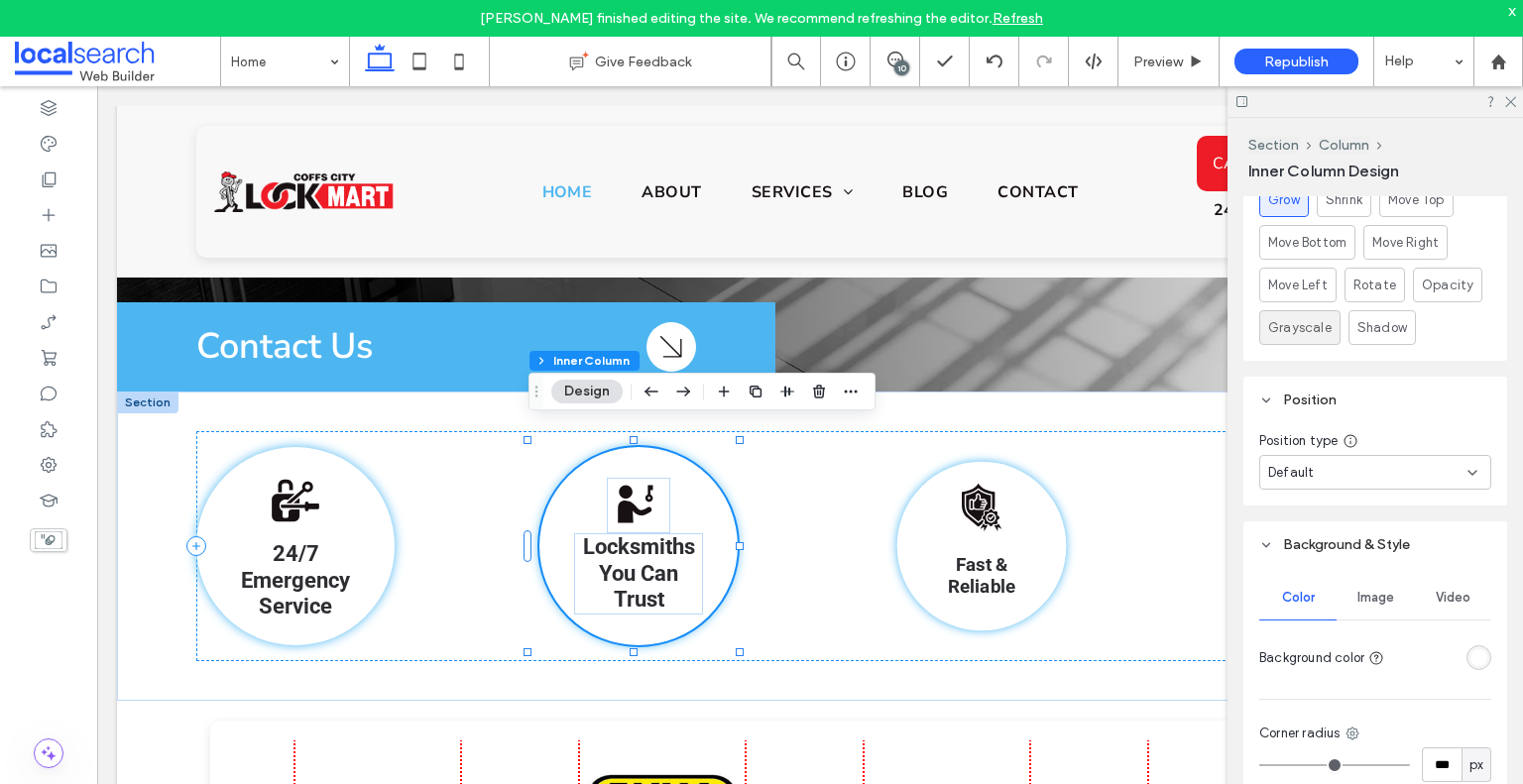 scroll, scrollTop: 852, scrollLeft: 0, axis: vertical 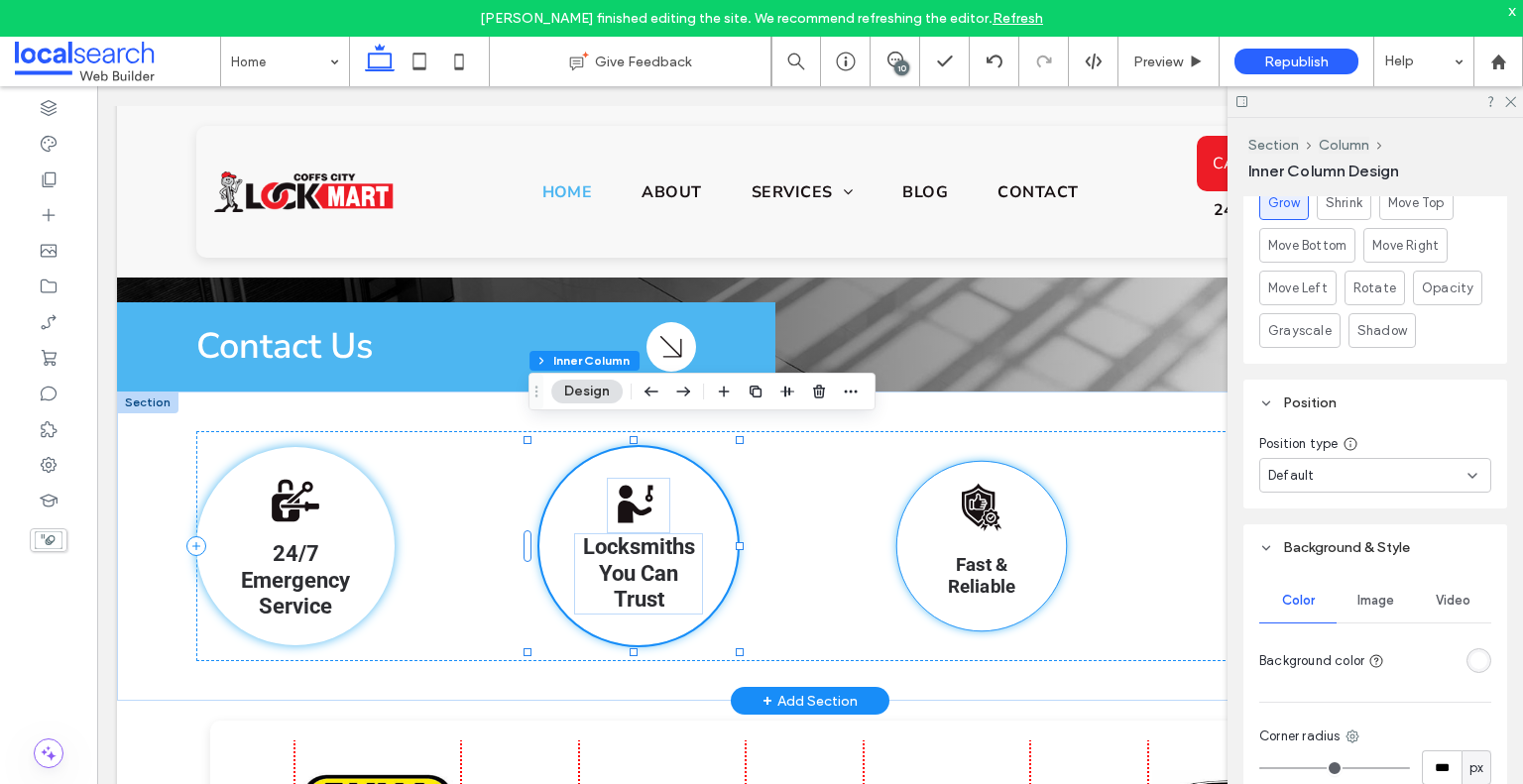click on "Shield Icon
Fast & Reliable" at bounding box center (982, 546) 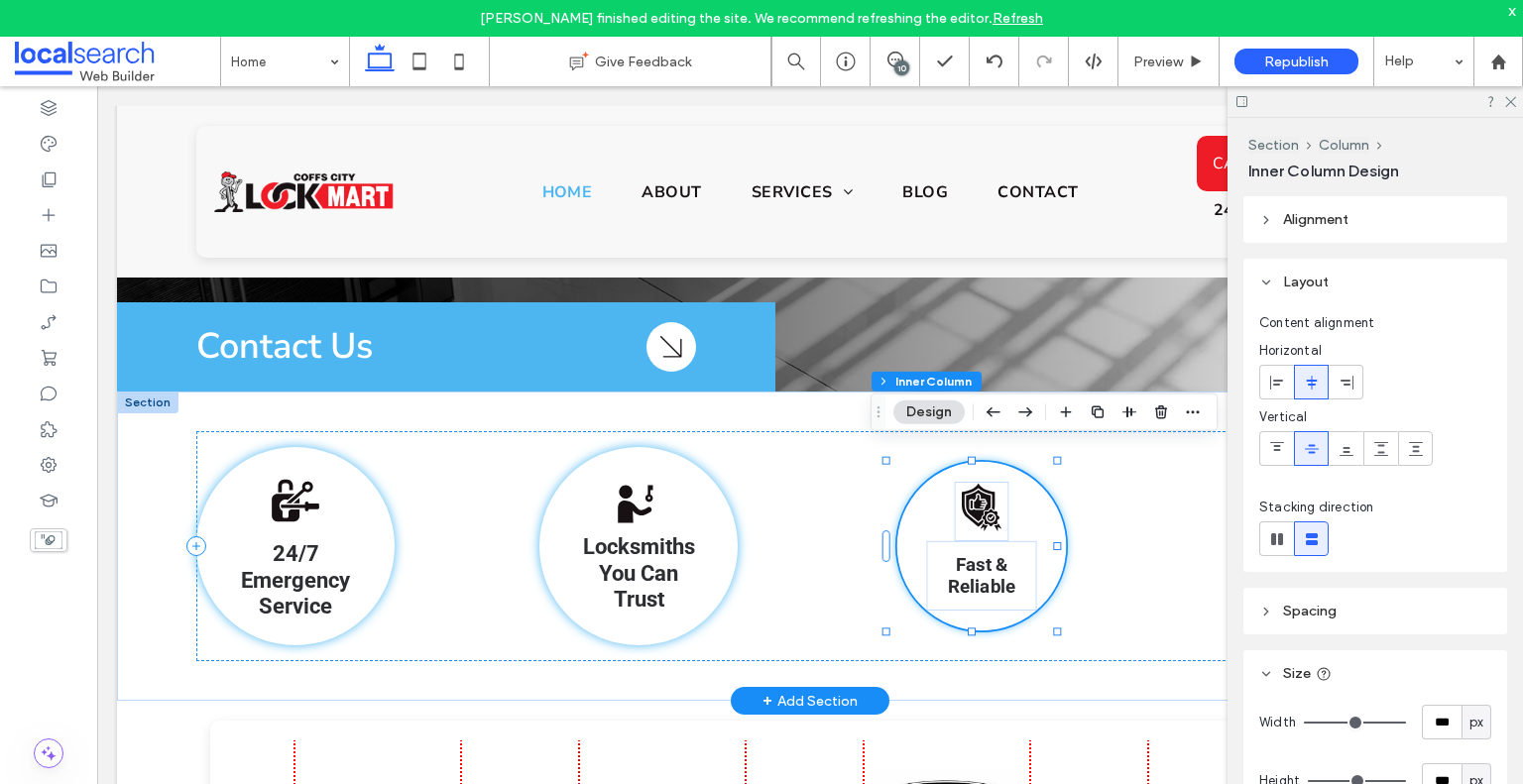type on "**" 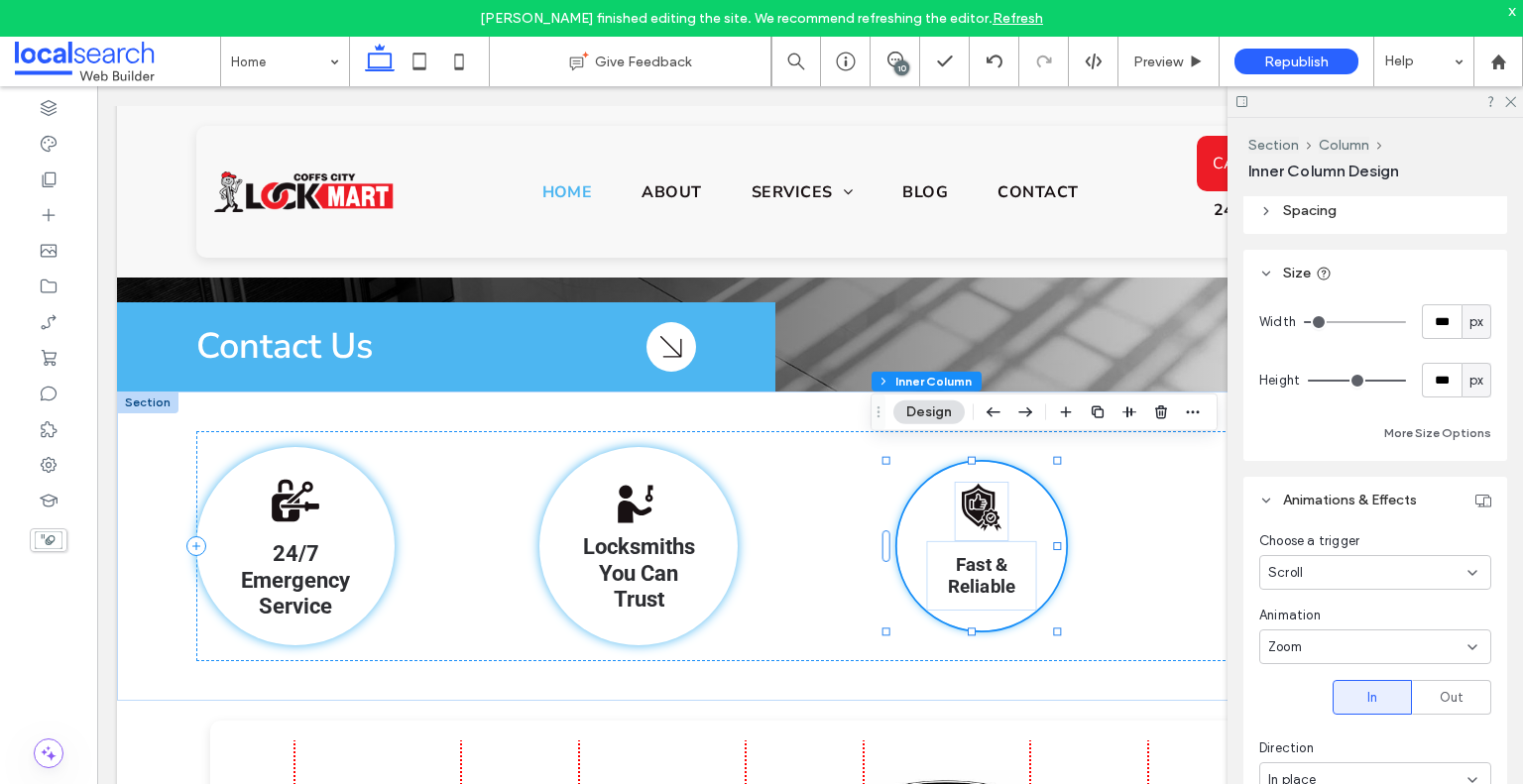 scroll, scrollTop: 400, scrollLeft: 0, axis: vertical 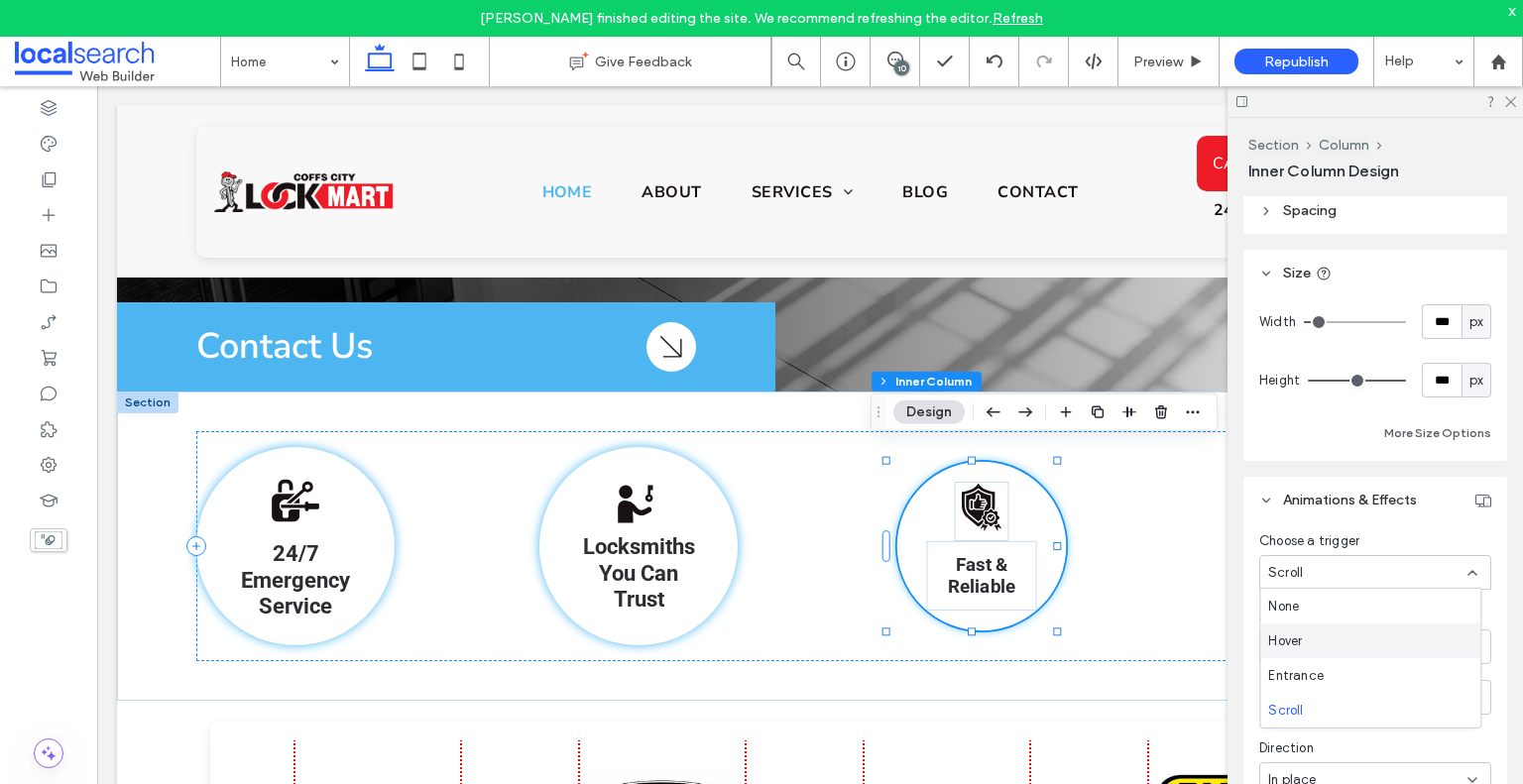 click on "Hover" at bounding box center [1370, 640] 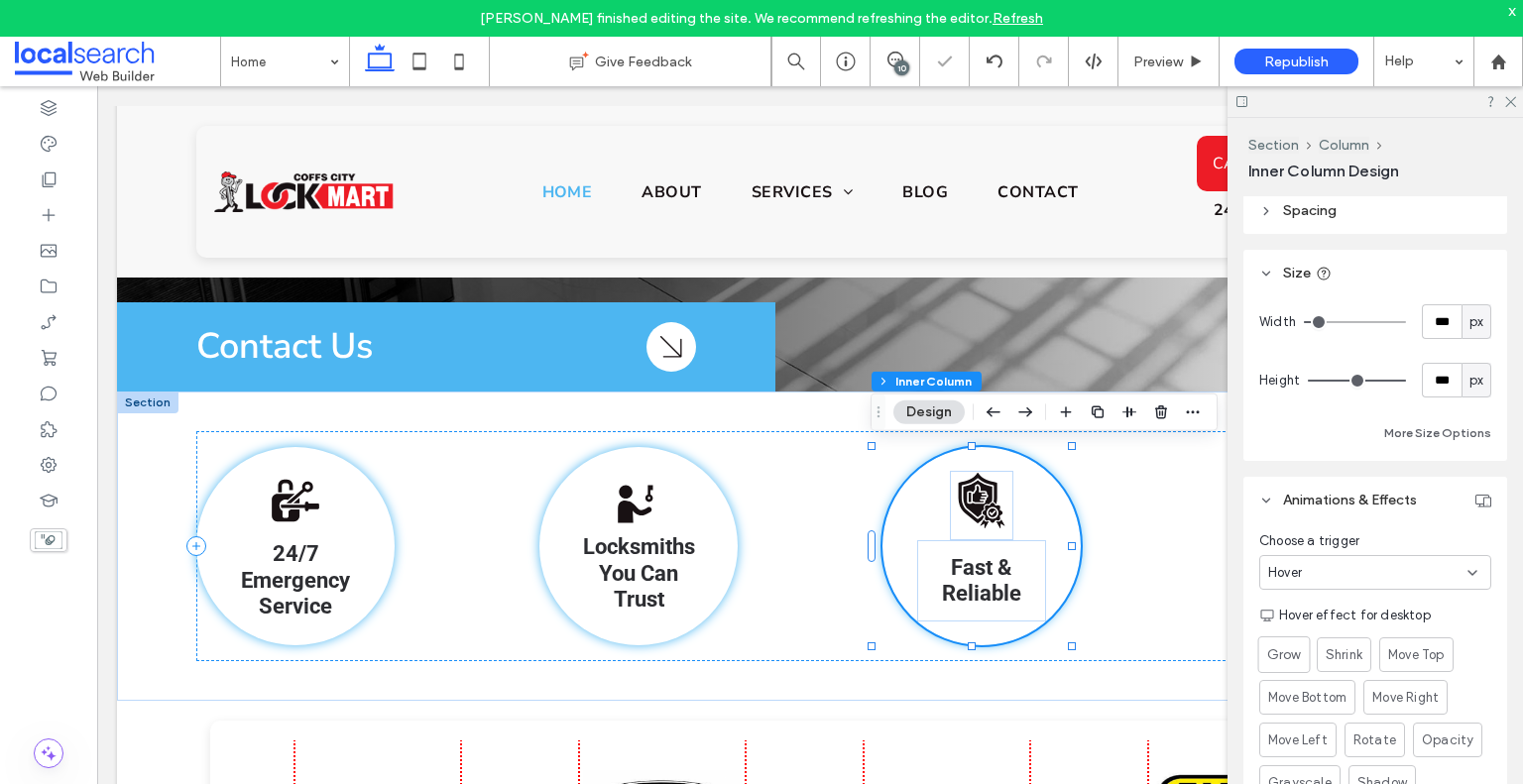 click on "Grow" at bounding box center (1284, 654) 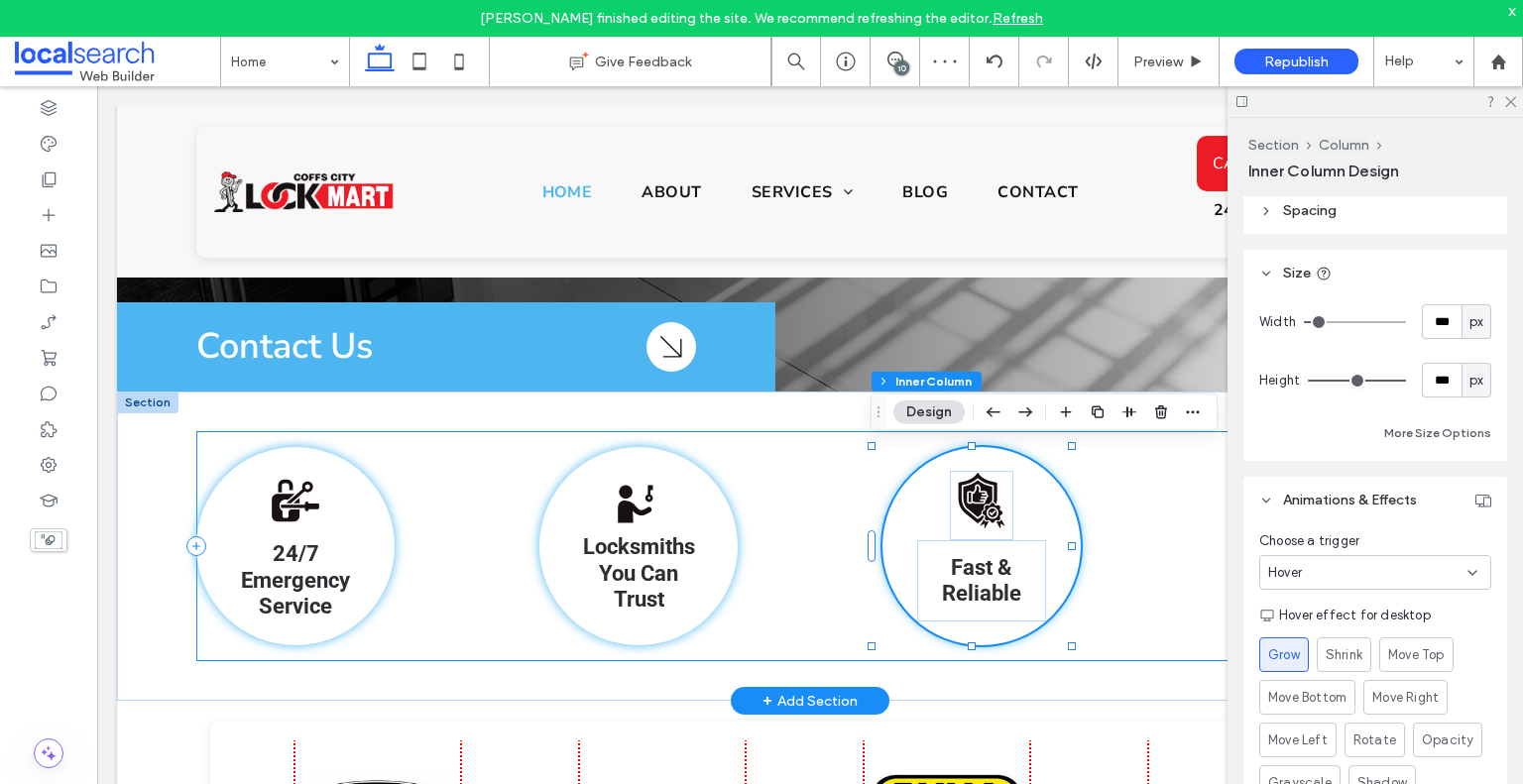 click on "Padlock Icon
24/7 Emergency Service
Person With Key Icon
Locksmiths You Can Trust
Shield Icon
Fast & Reliable
Expert Icon
Expert Security Solutions" at bounding box center (810, 546) 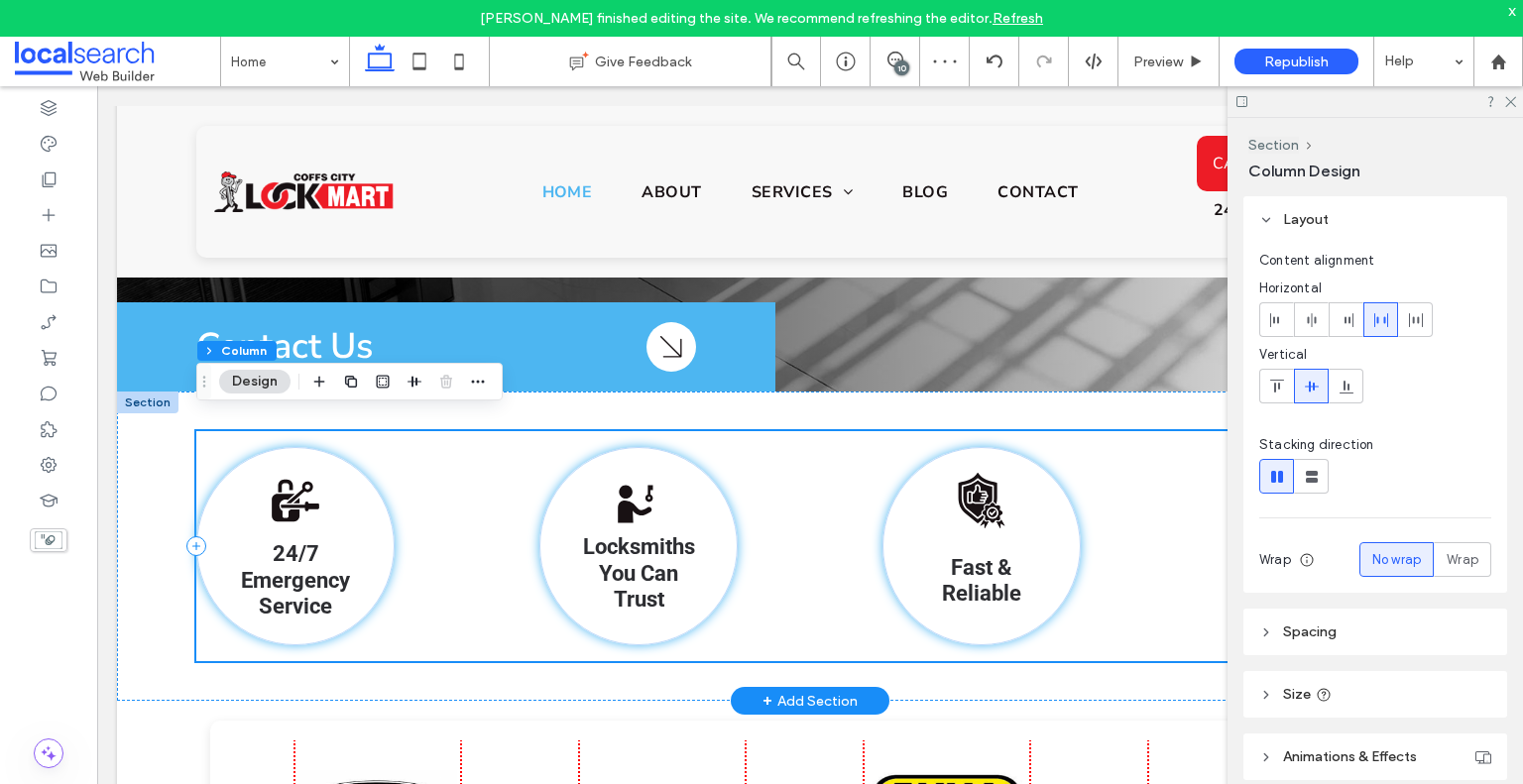click on "Padlock Icon
24/7 Emergency Service
Person With Key Icon
Locksmiths You Can Trust
Shield Icon
Fast & Reliable
Expert Icon
Expert Security Solutions" at bounding box center [810, 546] 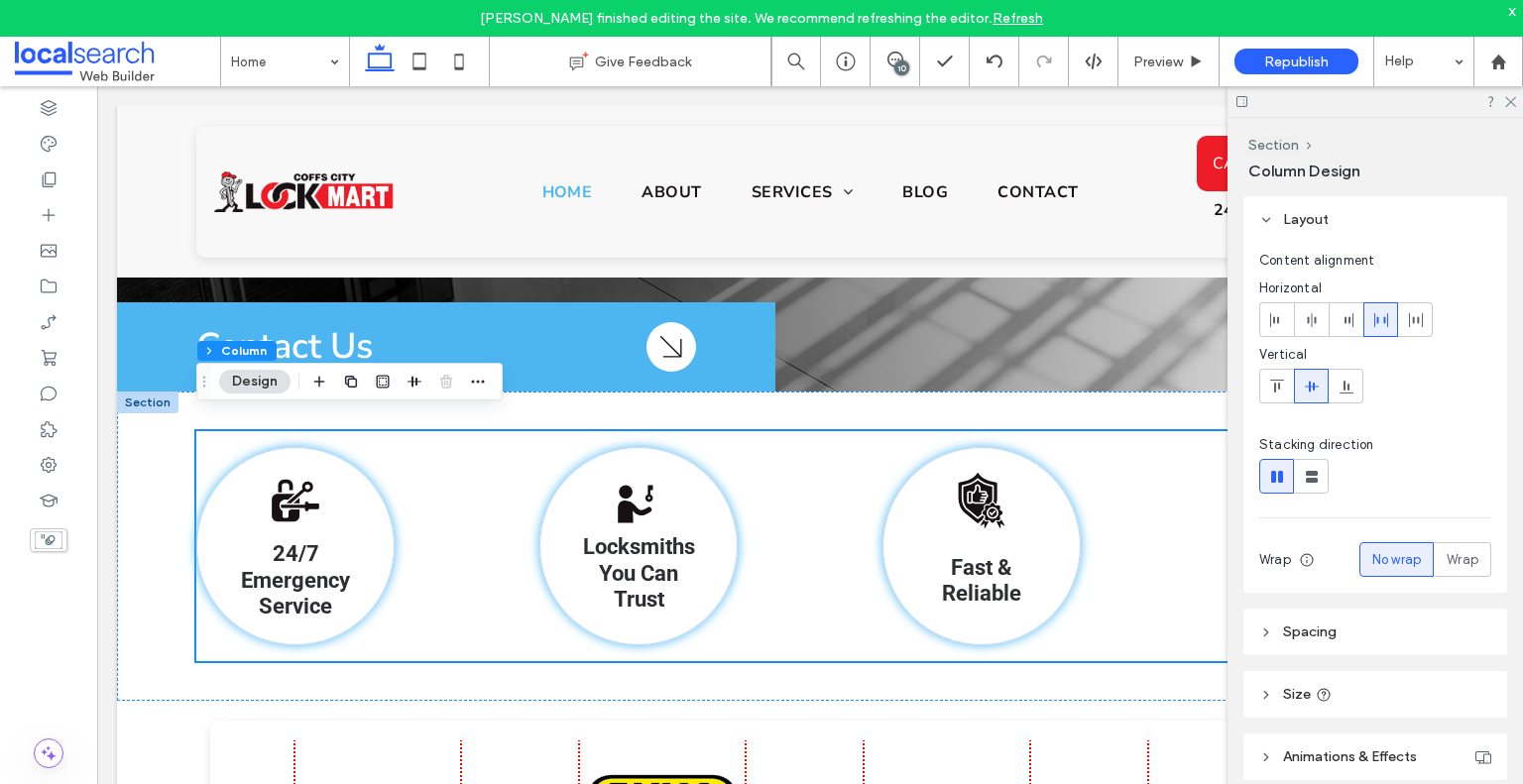 click at bounding box center (1375, 101) 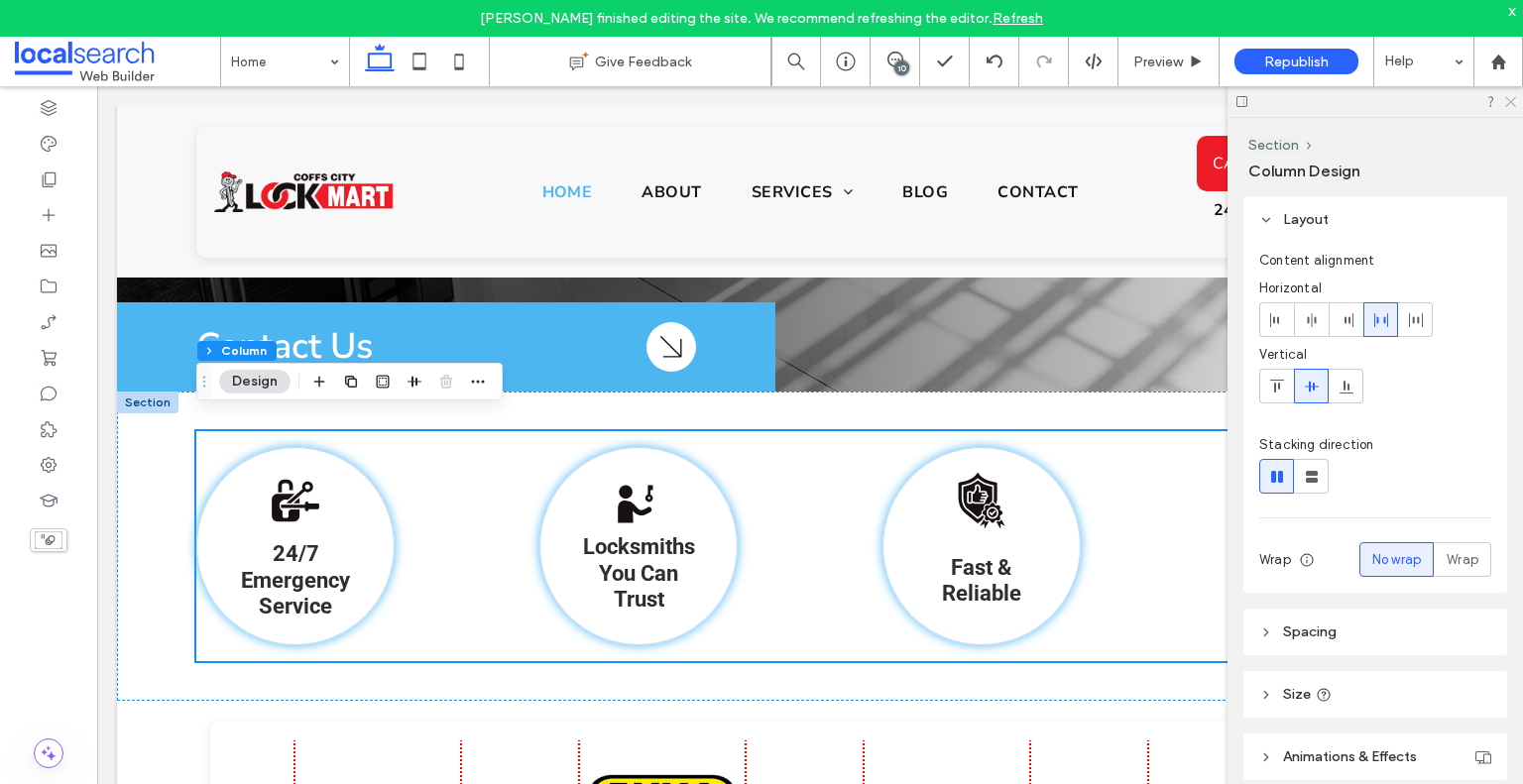 click 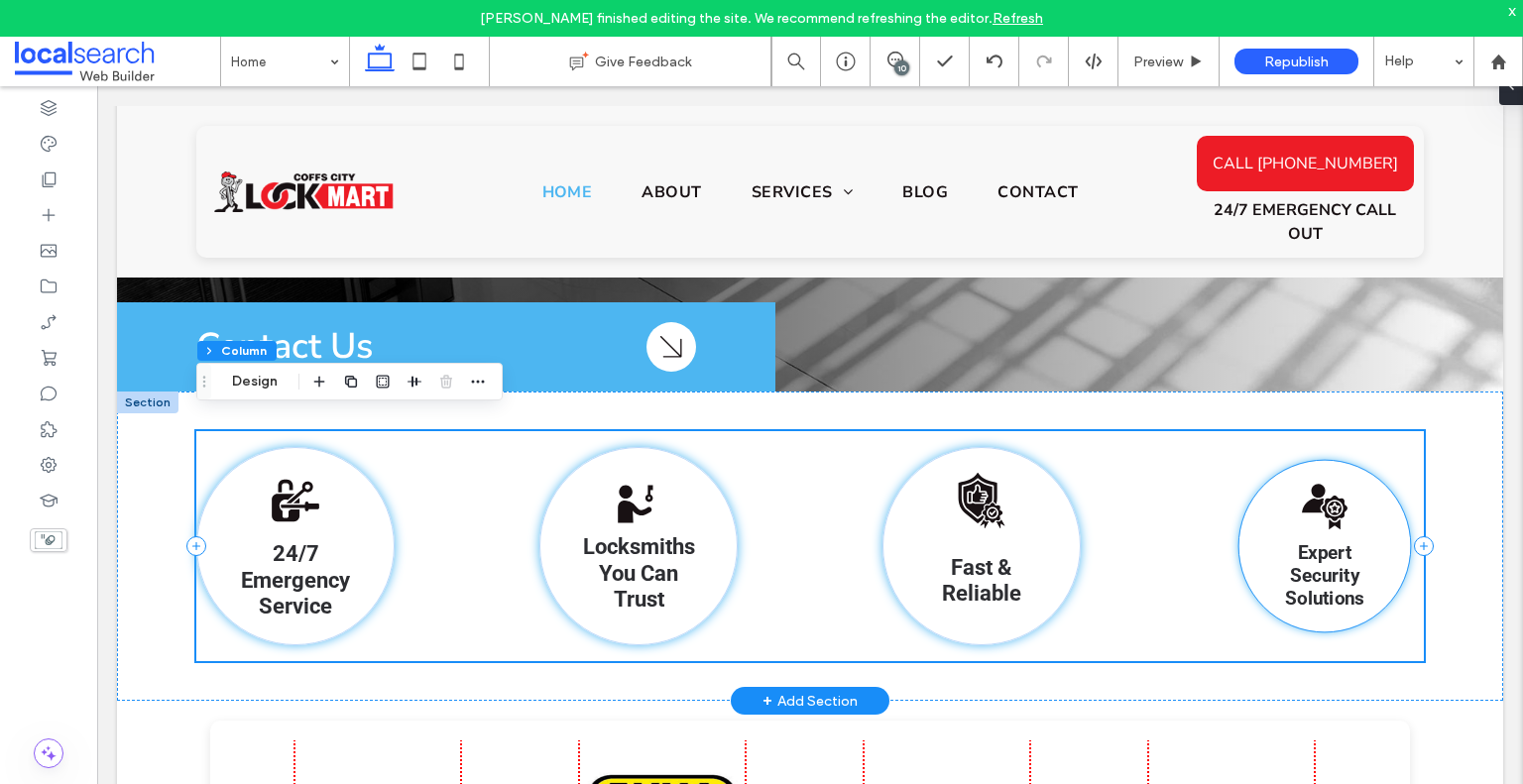 click on "Expert Icon
Expert Security Solutions" at bounding box center [1325, 546] 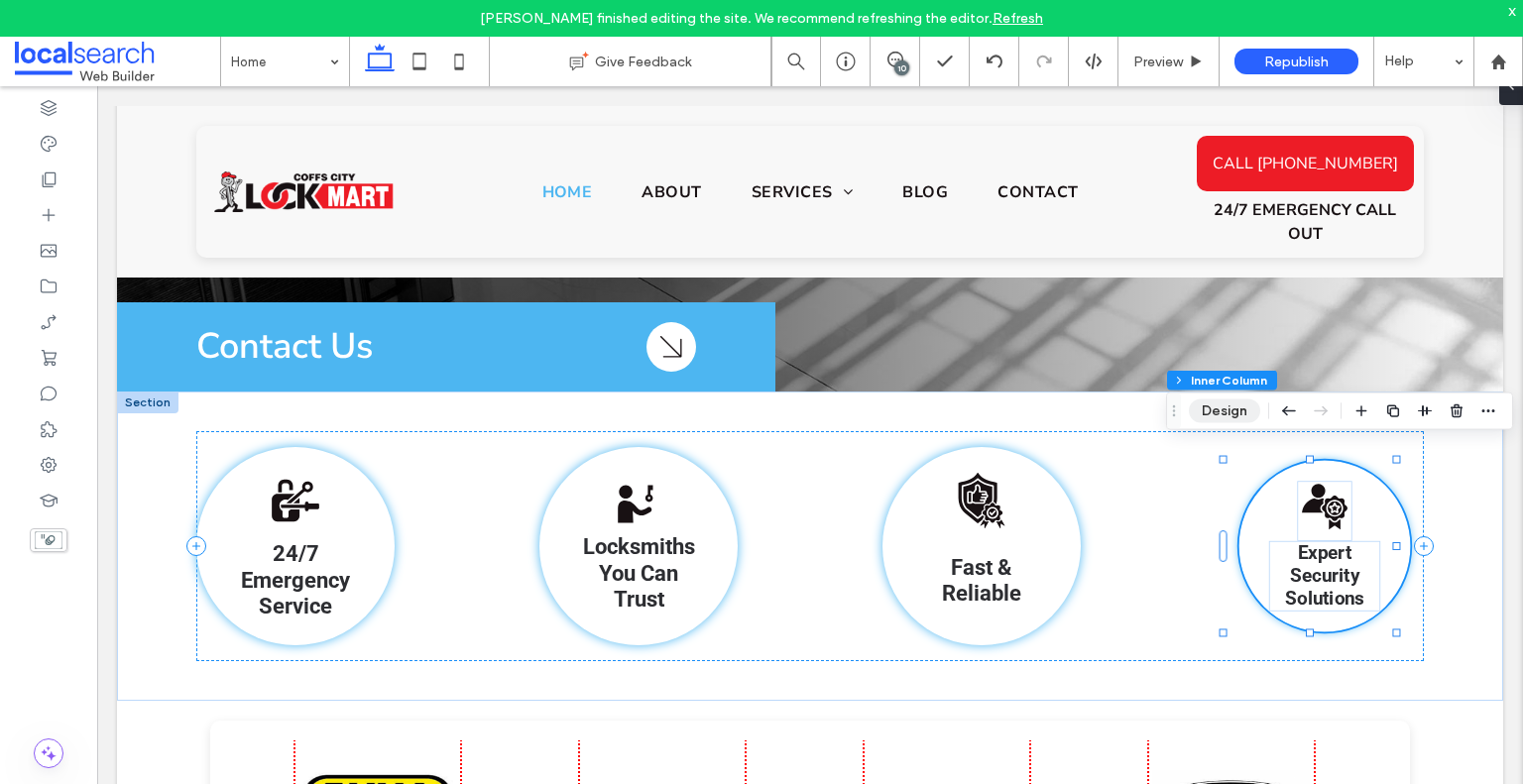 click on "Design" at bounding box center [1225, 411] 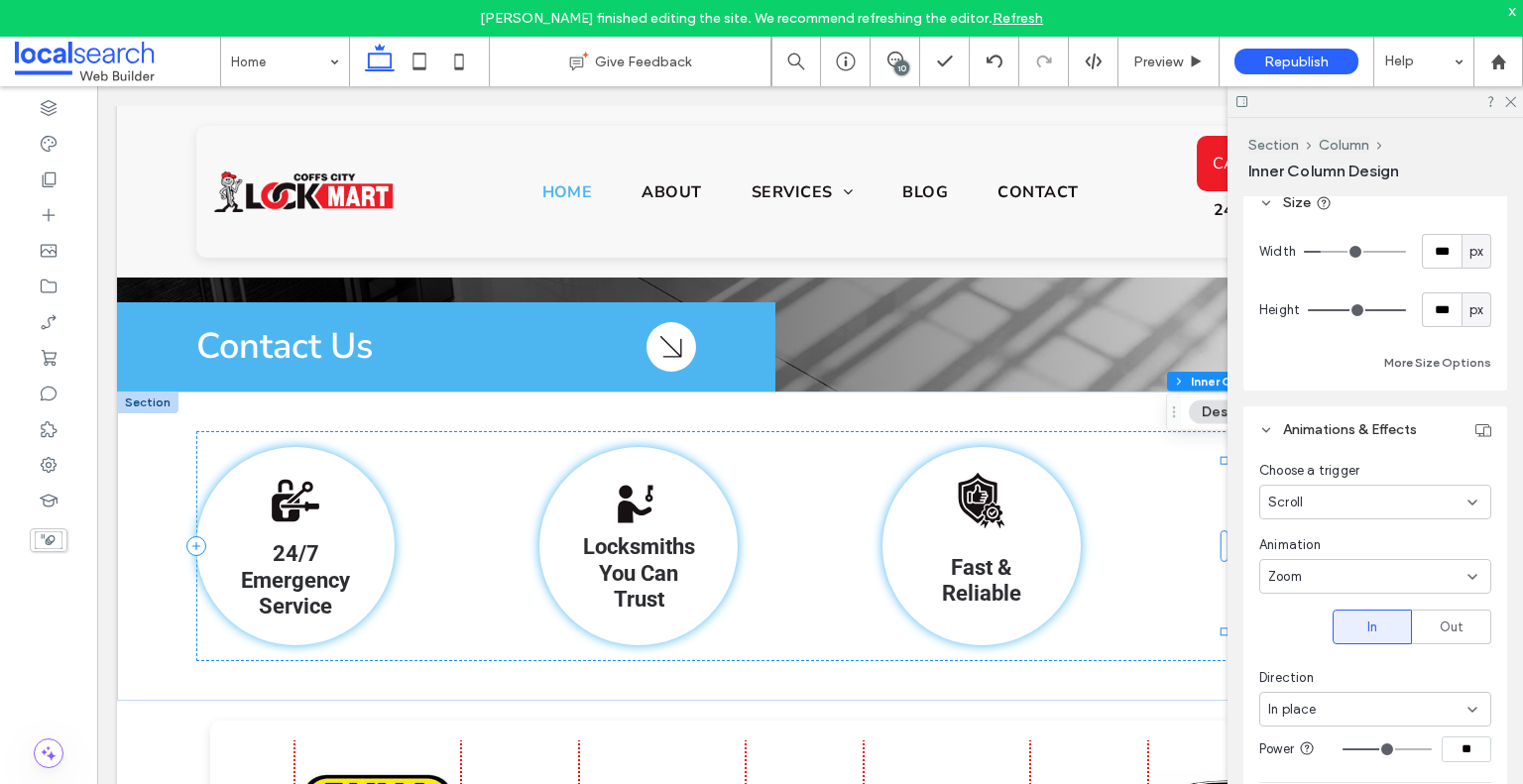 scroll, scrollTop: 478, scrollLeft: 0, axis: vertical 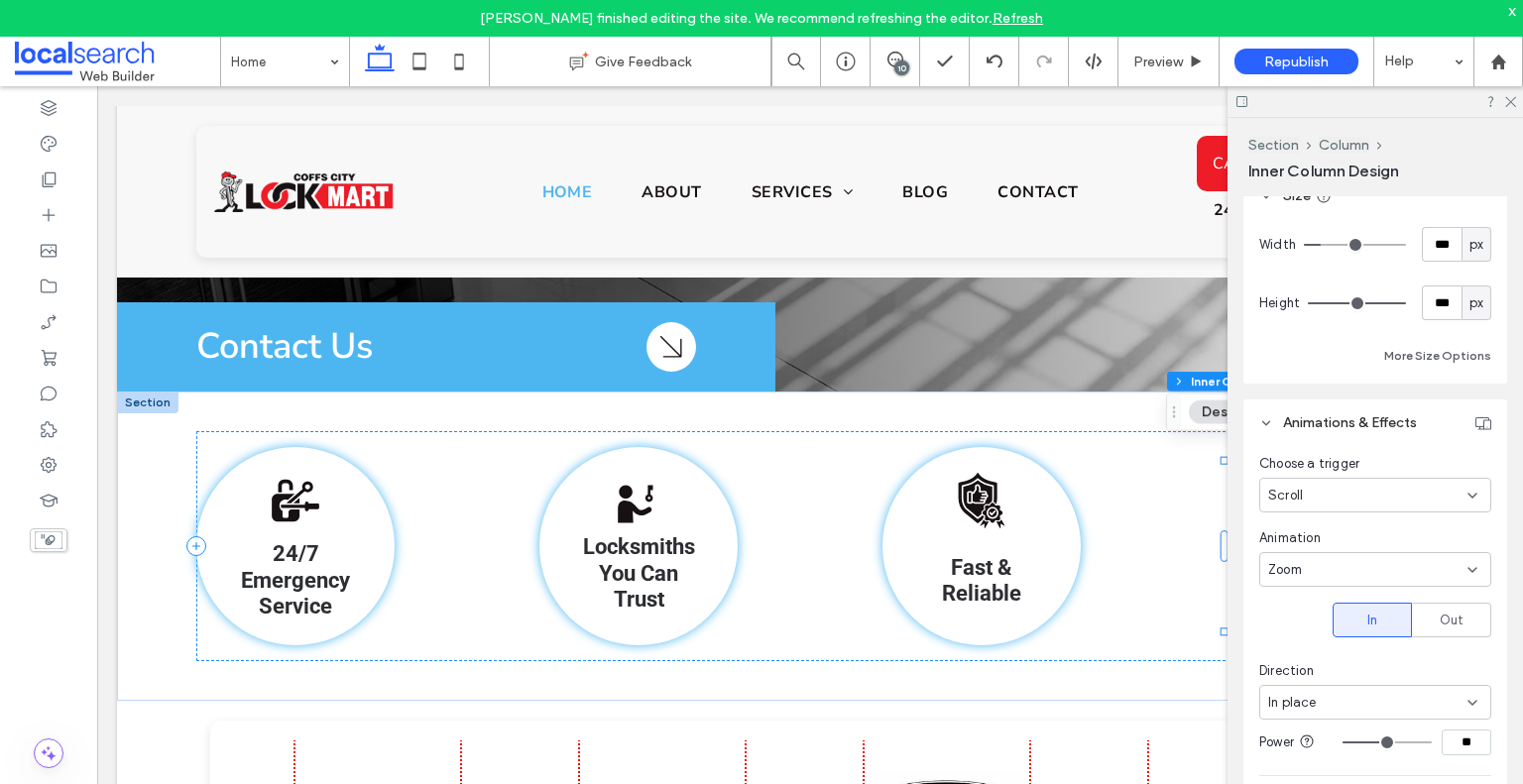 click on "Scroll" at bounding box center [1367, 496] 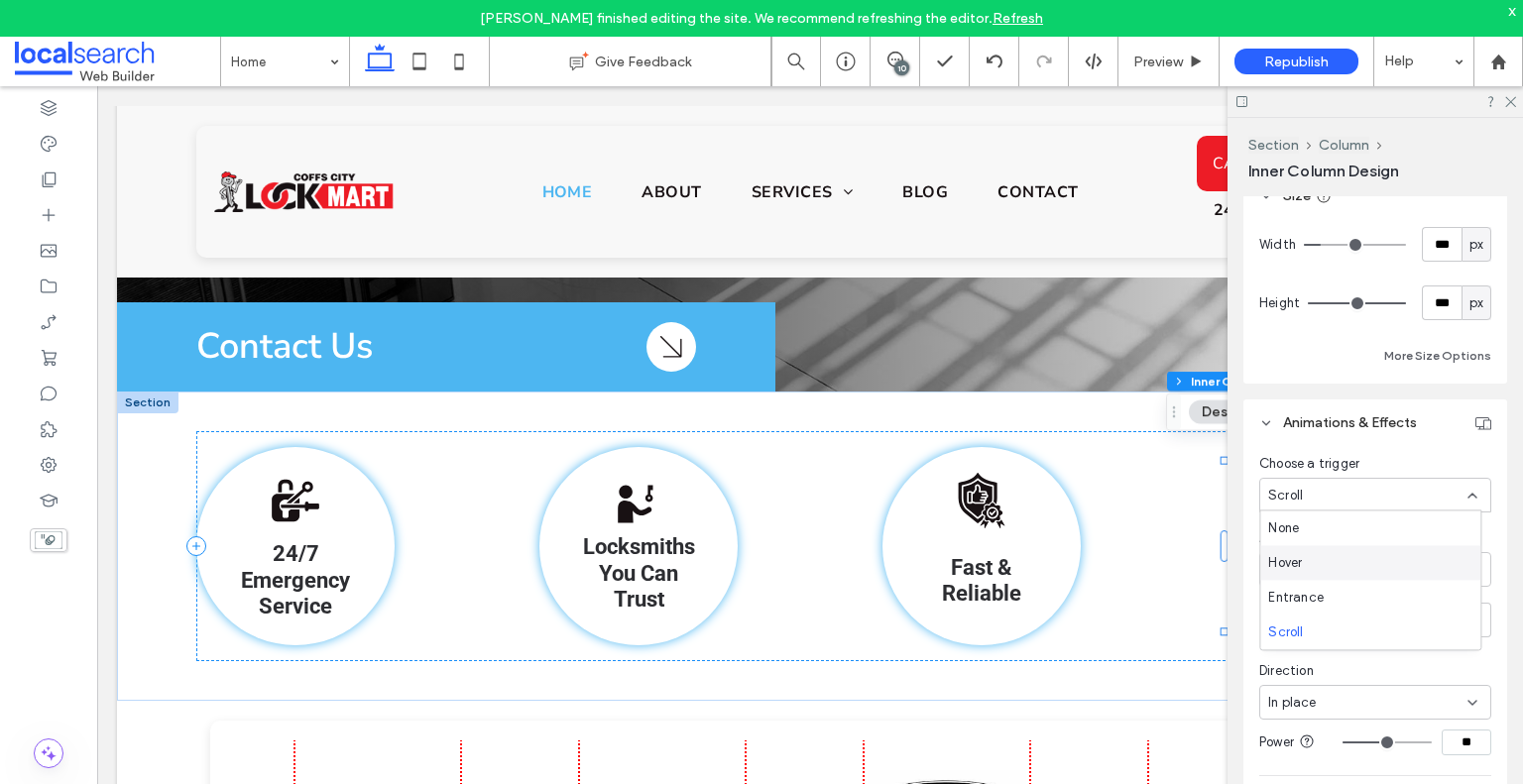 click on "Hover" at bounding box center [1370, 562] 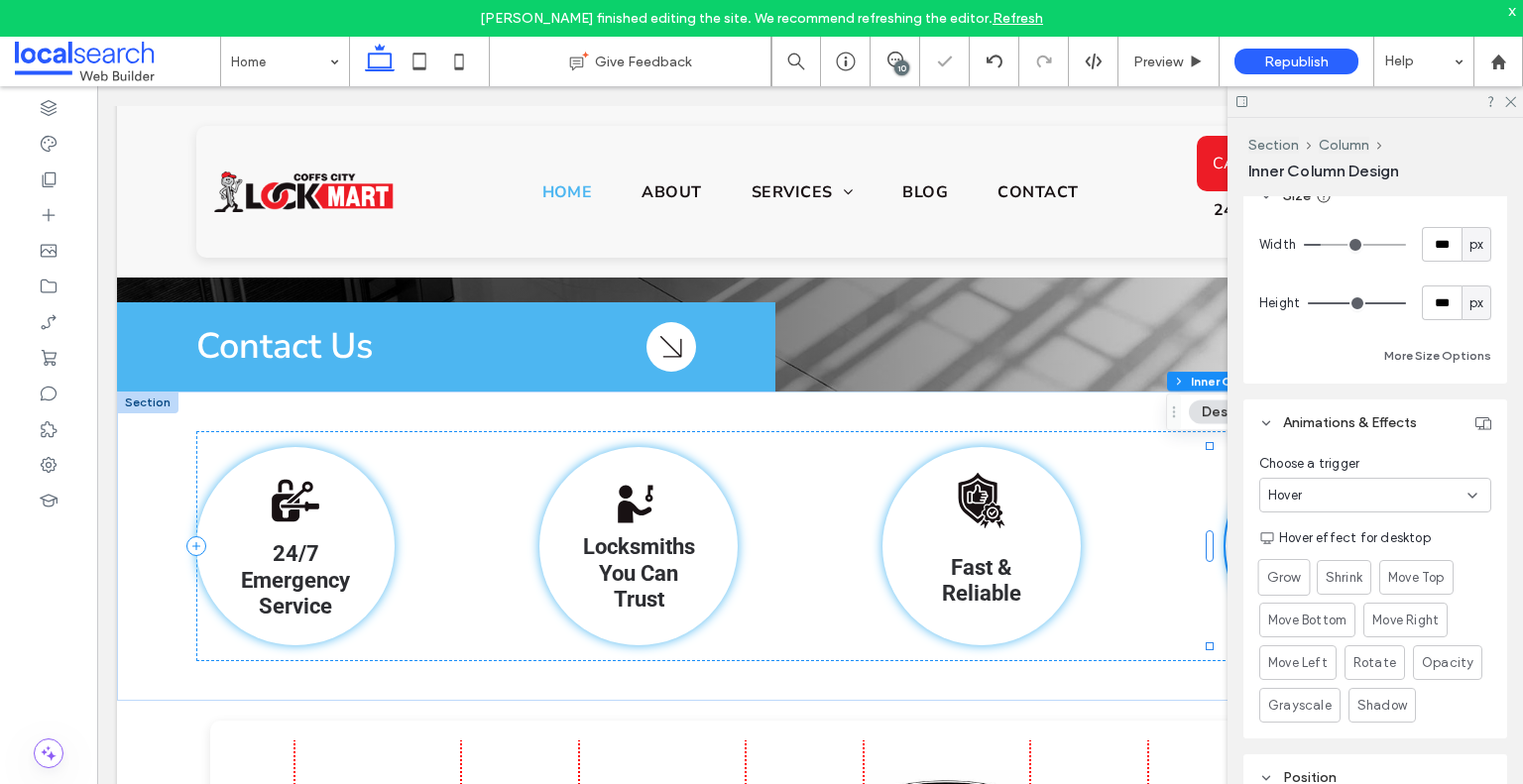 click on "Grow" at bounding box center [1284, 577] 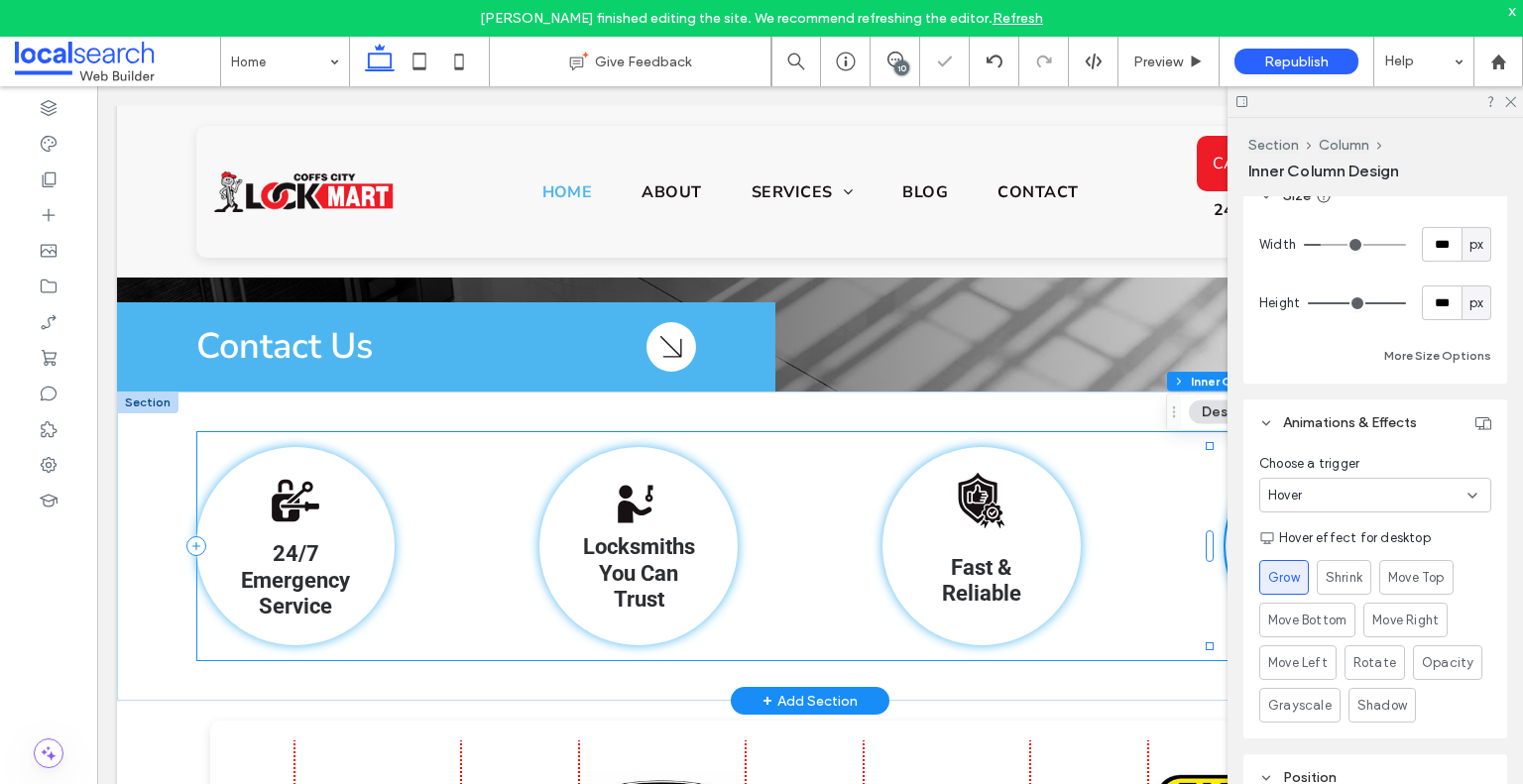click on "Padlock Icon
24/7 Emergency Service
Person With Key Icon
Locksmiths You Can Trust
Shield Icon
Fast & Reliable
Expert Icon
Expert Security Solutions" at bounding box center (810, 546) 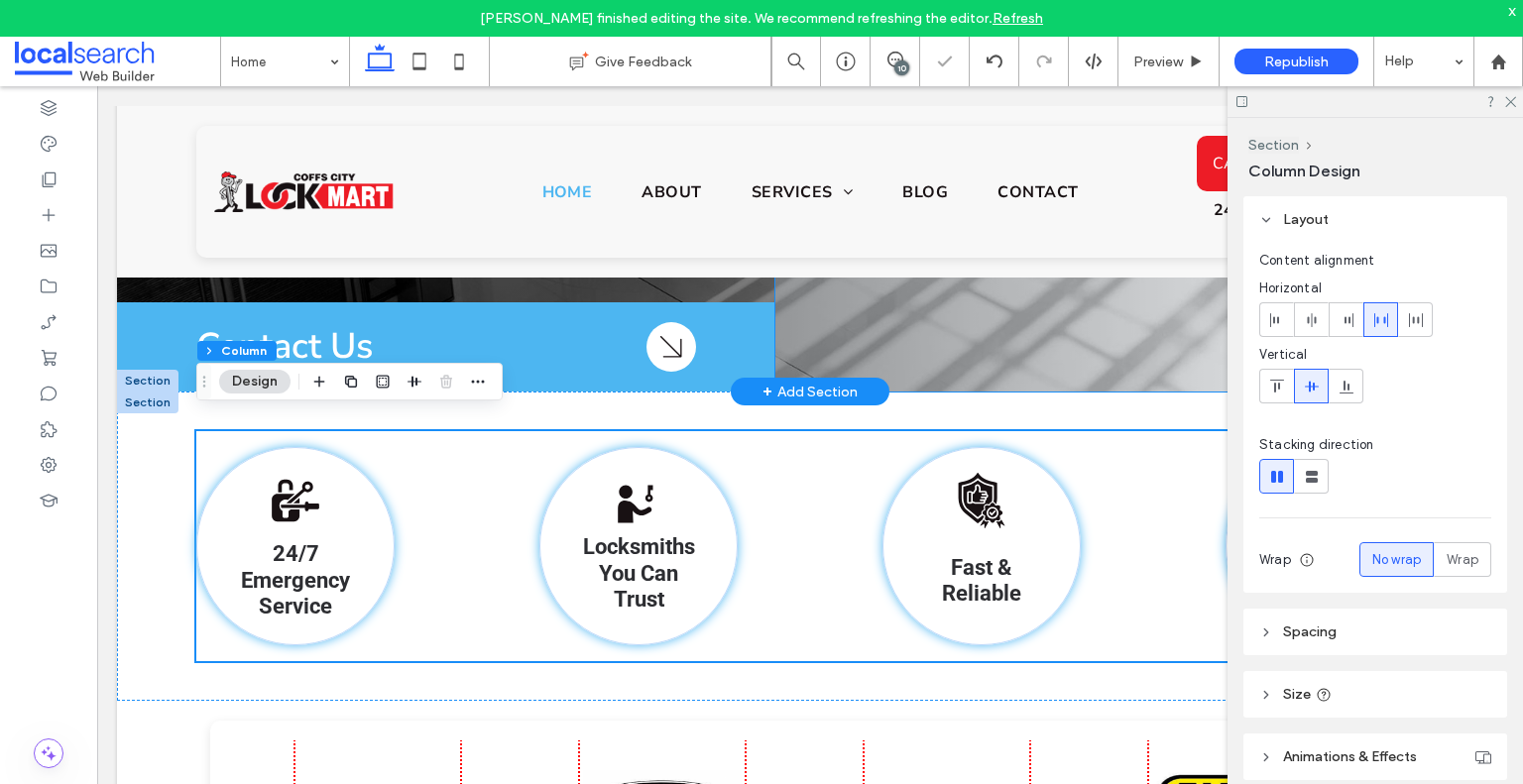 click at bounding box center (1139, -70) 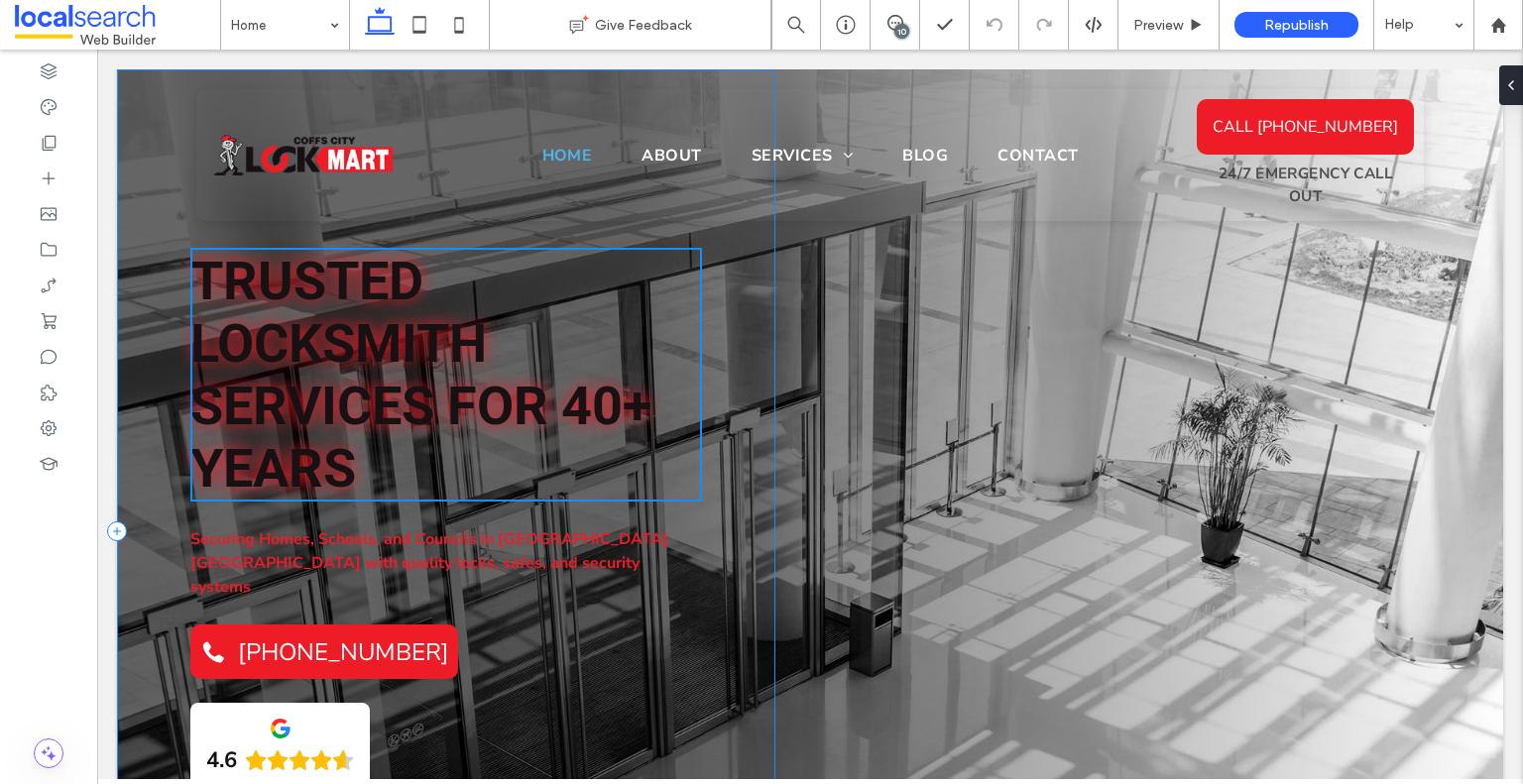 scroll, scrollTop: 0, scrollLeft: 0, axis: both 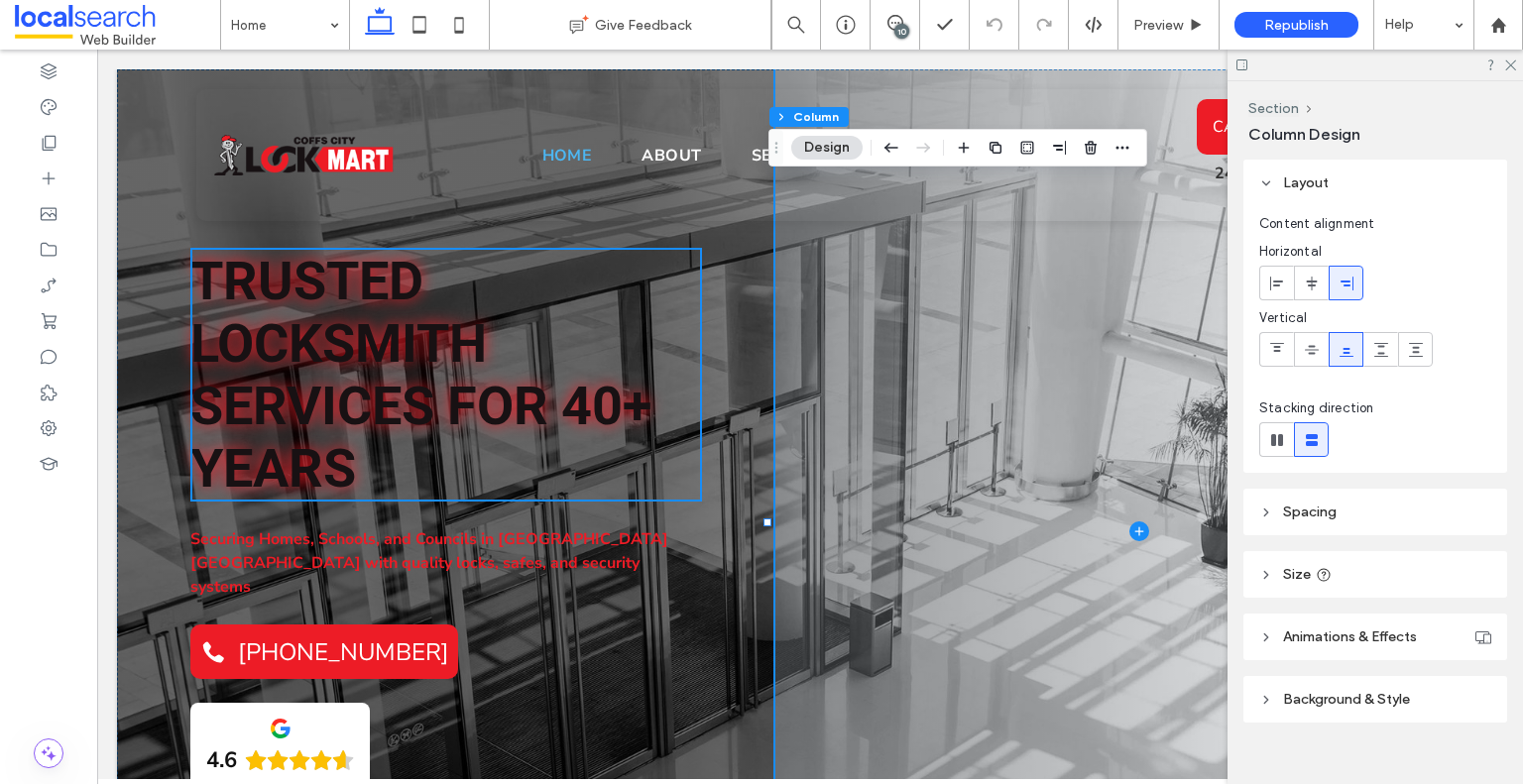 click at bounding box center [1139, 530] 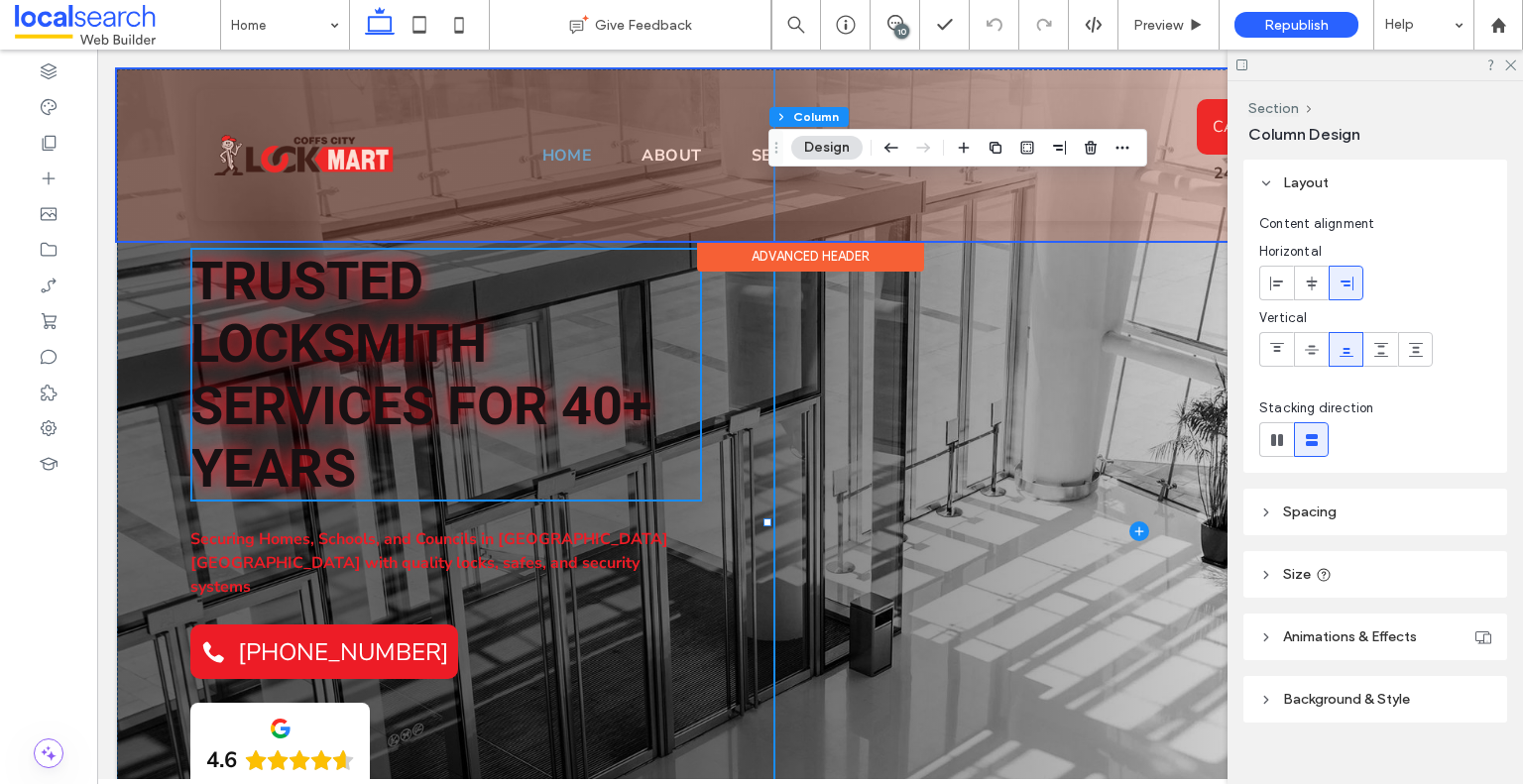 click on "Advanced Header" at bounding box center [810, 256] 